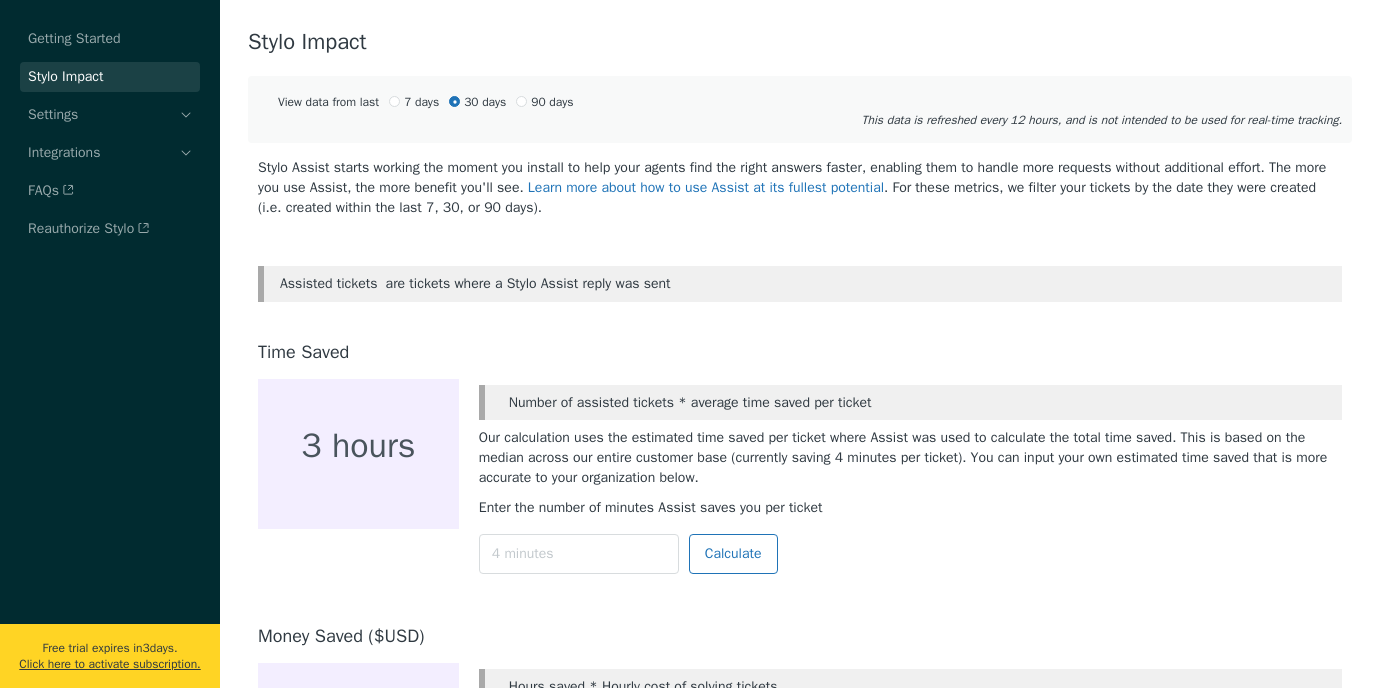 scroll, scrollTop: 0, scrollLeft: 0, axis: both 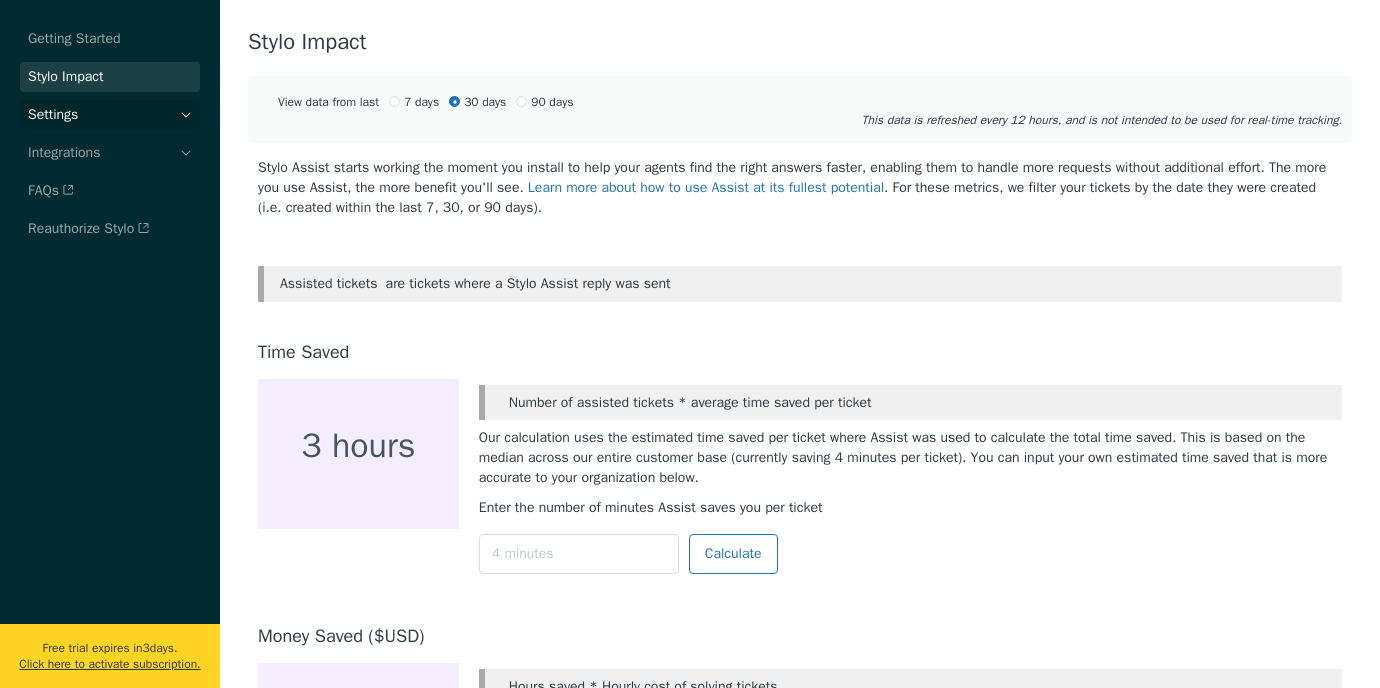 click on "Settings" at bounding box center (110, 115) 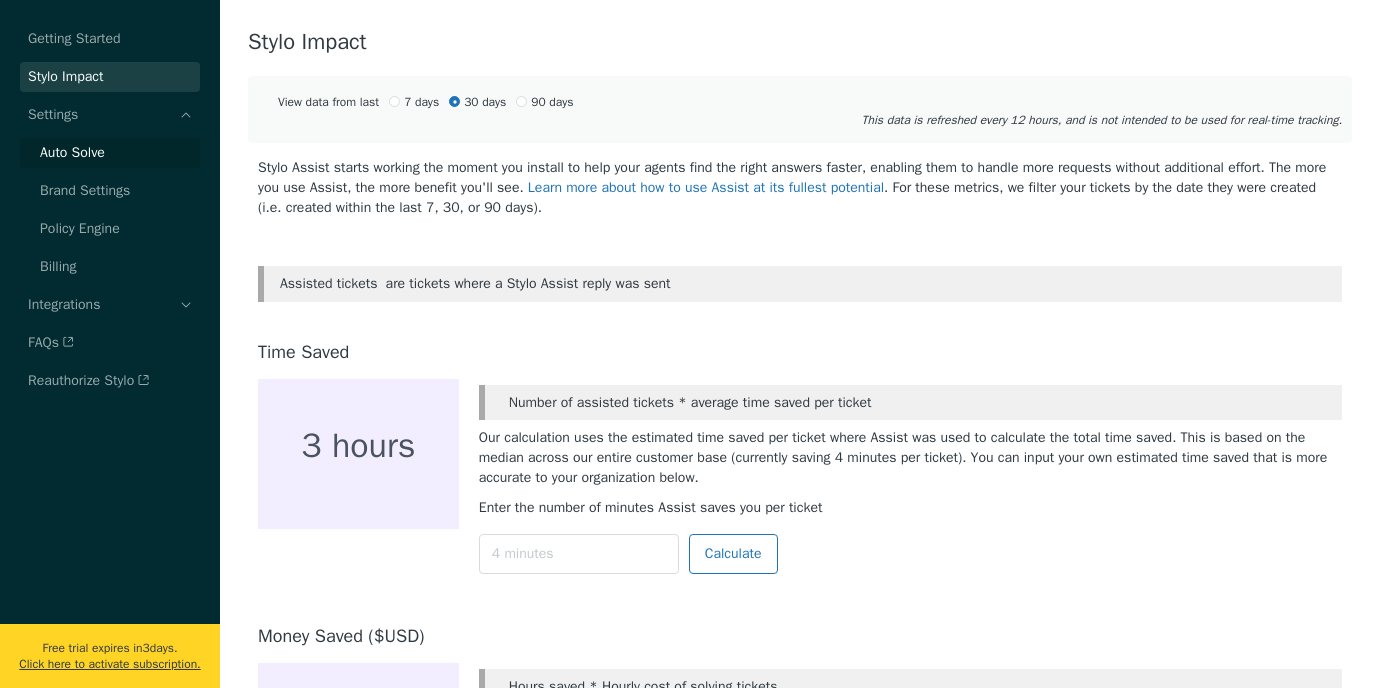 click on "Auto Solve" at bounding box center (72, 153) 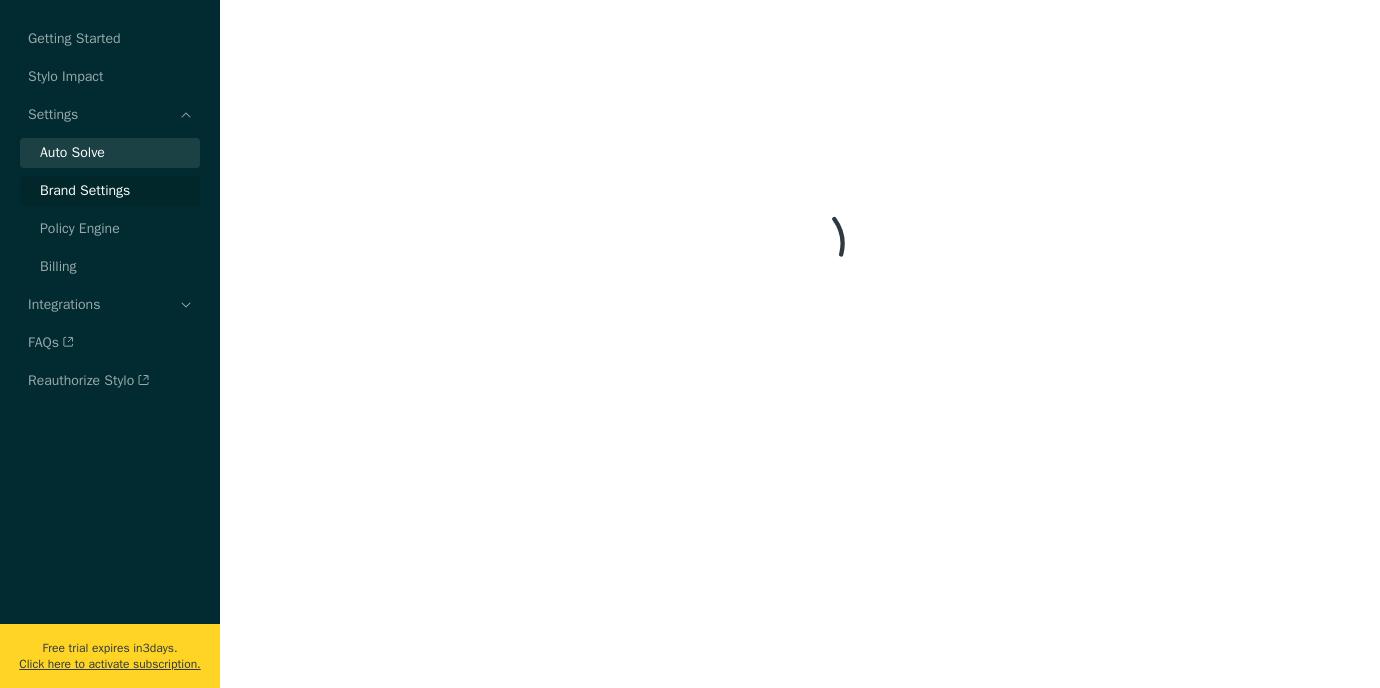 click on "Brand Settings" at bounding box center [85, 191] 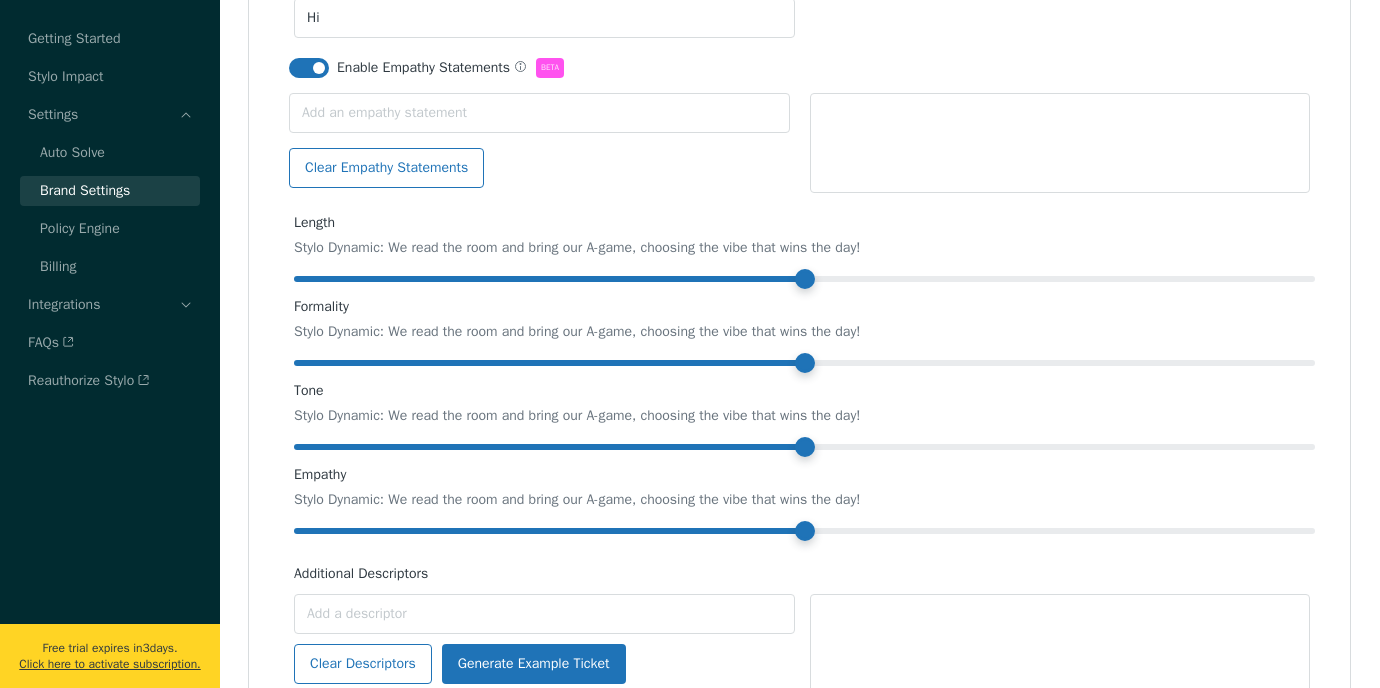 scroll, scrollTop: 605, scrollLeft: 0, axis: vertical 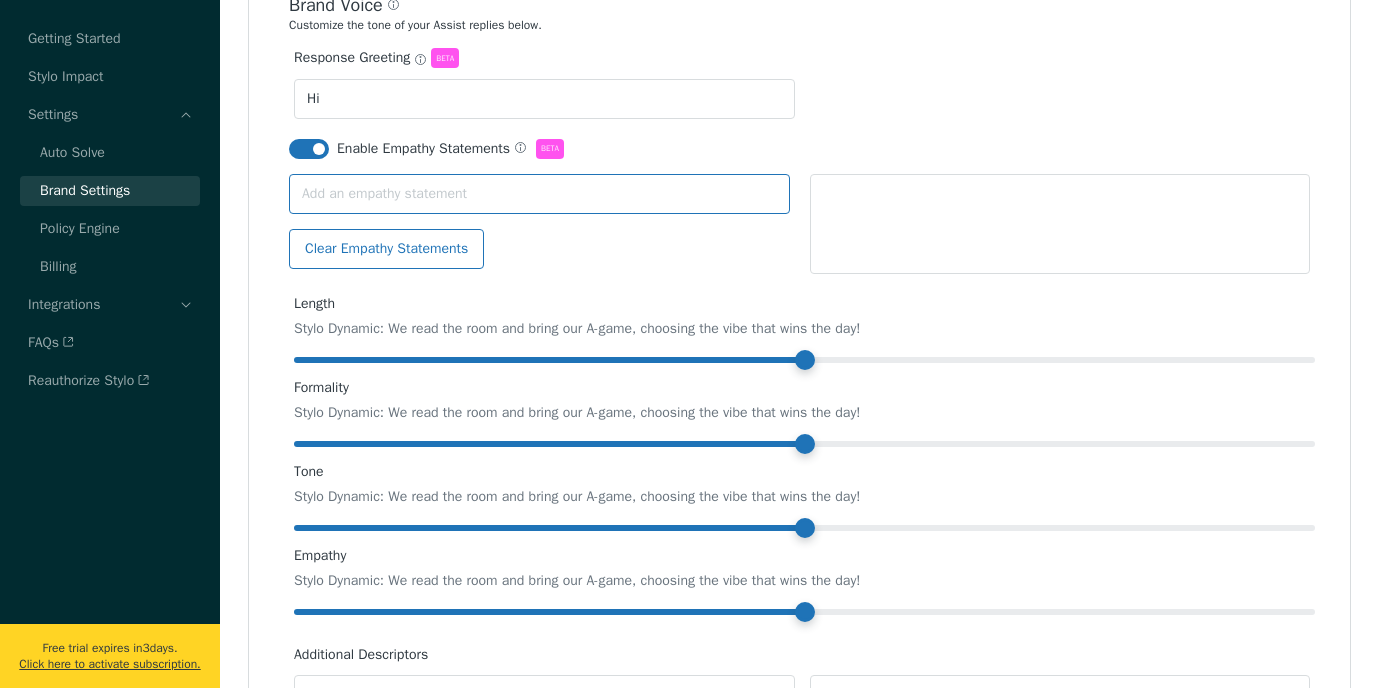 click at bounding box center (539, 194) 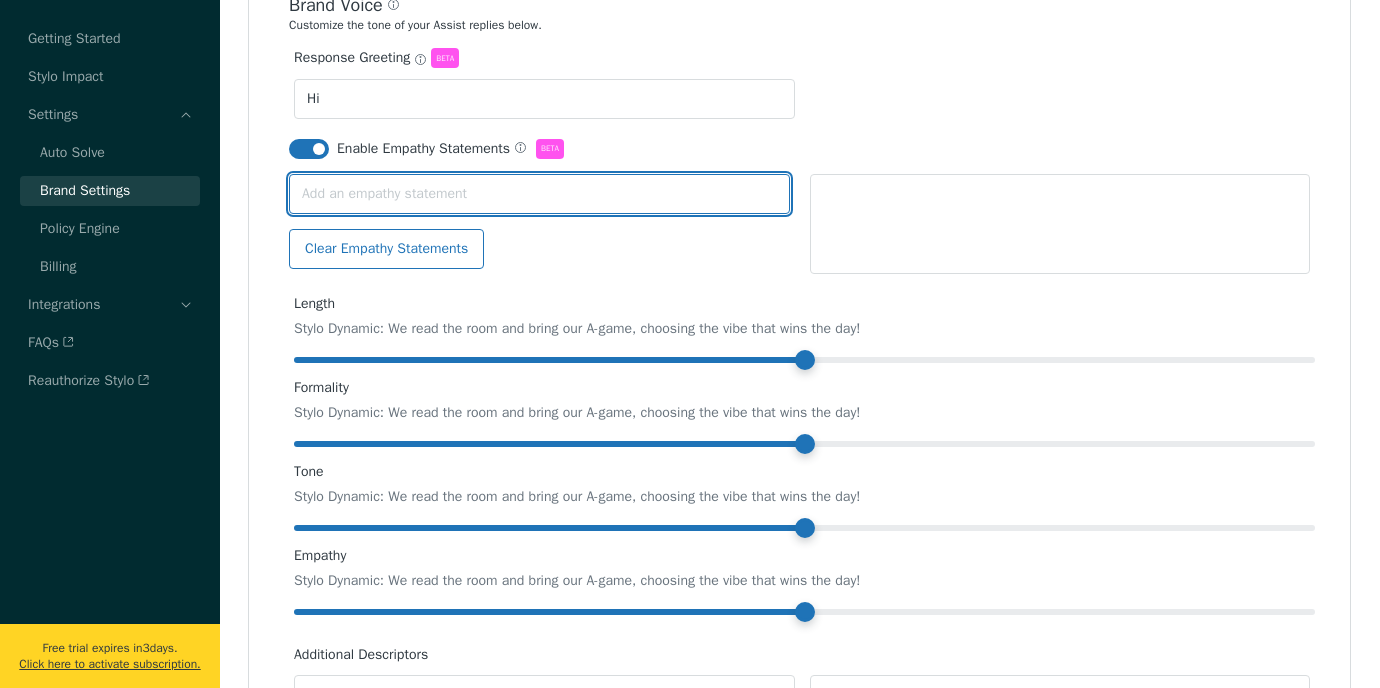 paste on "It's completely understandable that you feel this way."  "I can definitely see why you're concerned."  "Anyone in your situation would likely feel the same." 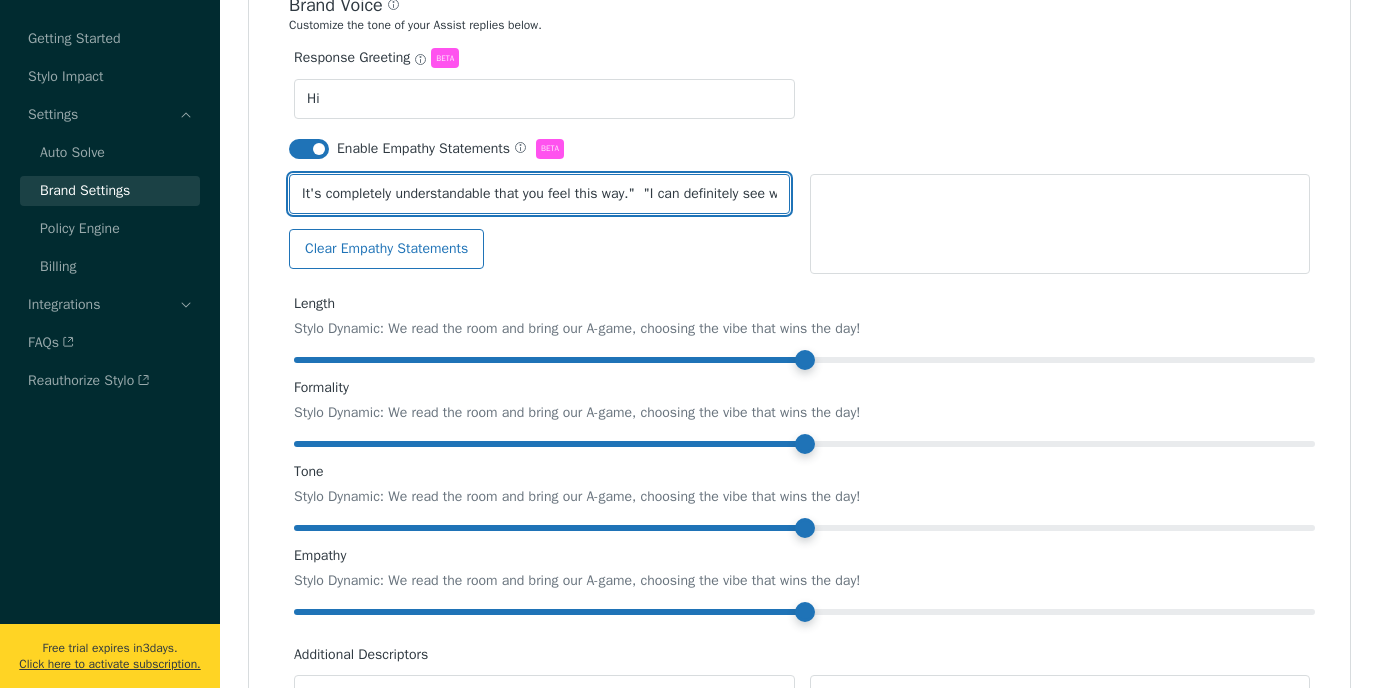 scroll, scrollTop: 0, scrollLeft: 504, axis: horizontal 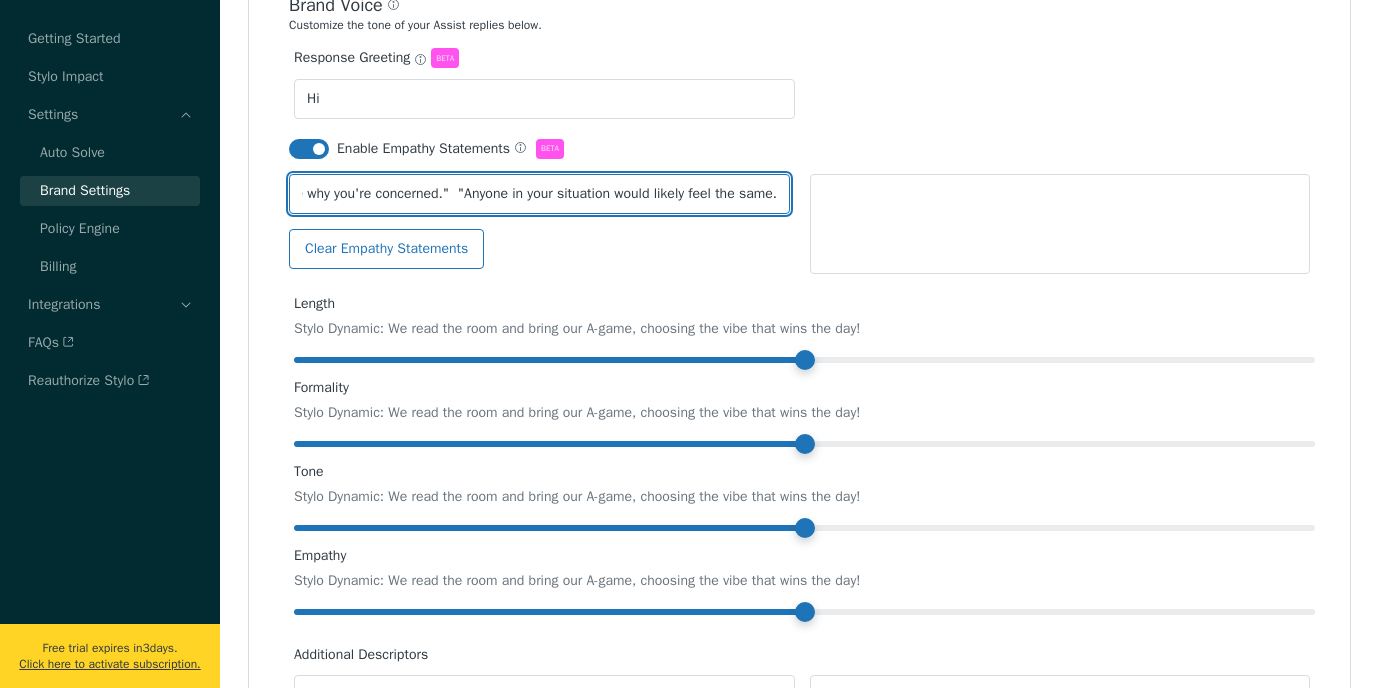 drag, startPoint x: 464, startPoint y: 208, endPoint x: 127, endPoint y: 200, distance: 337.09494 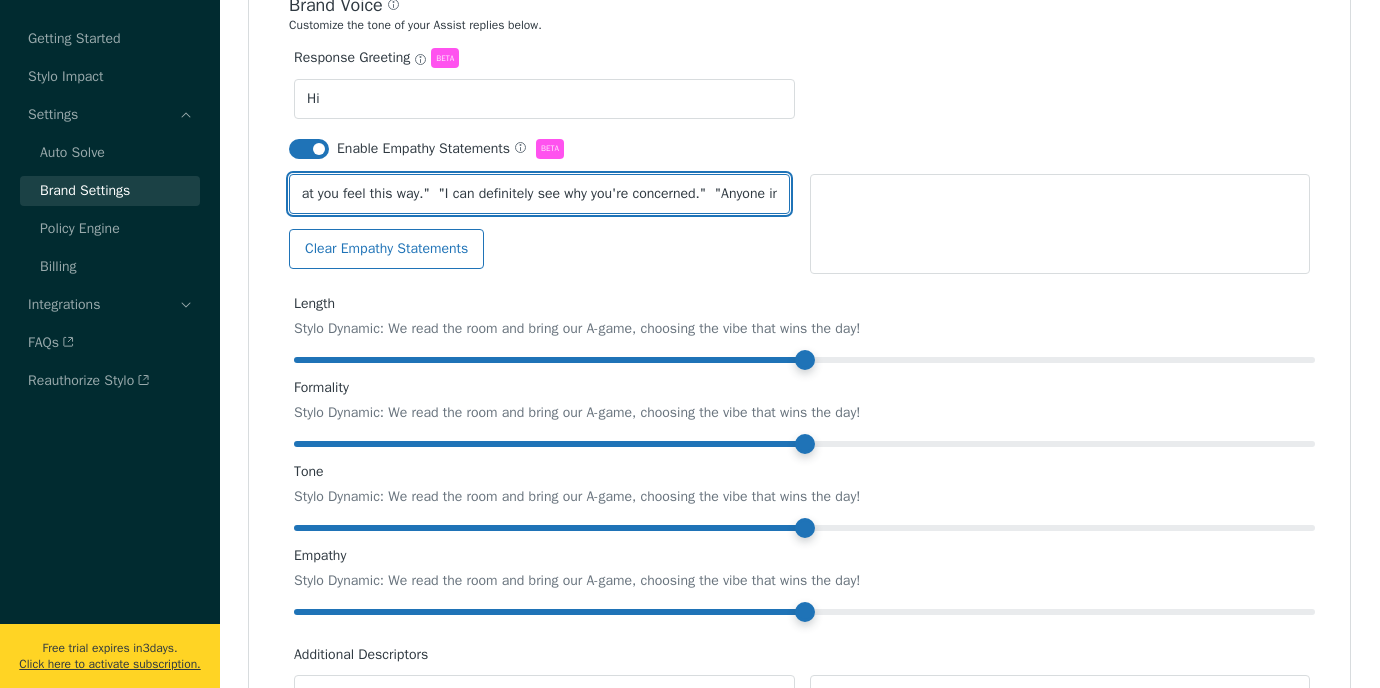 scroll, scrollTop: 0, scrollLeft: 0, axis: both 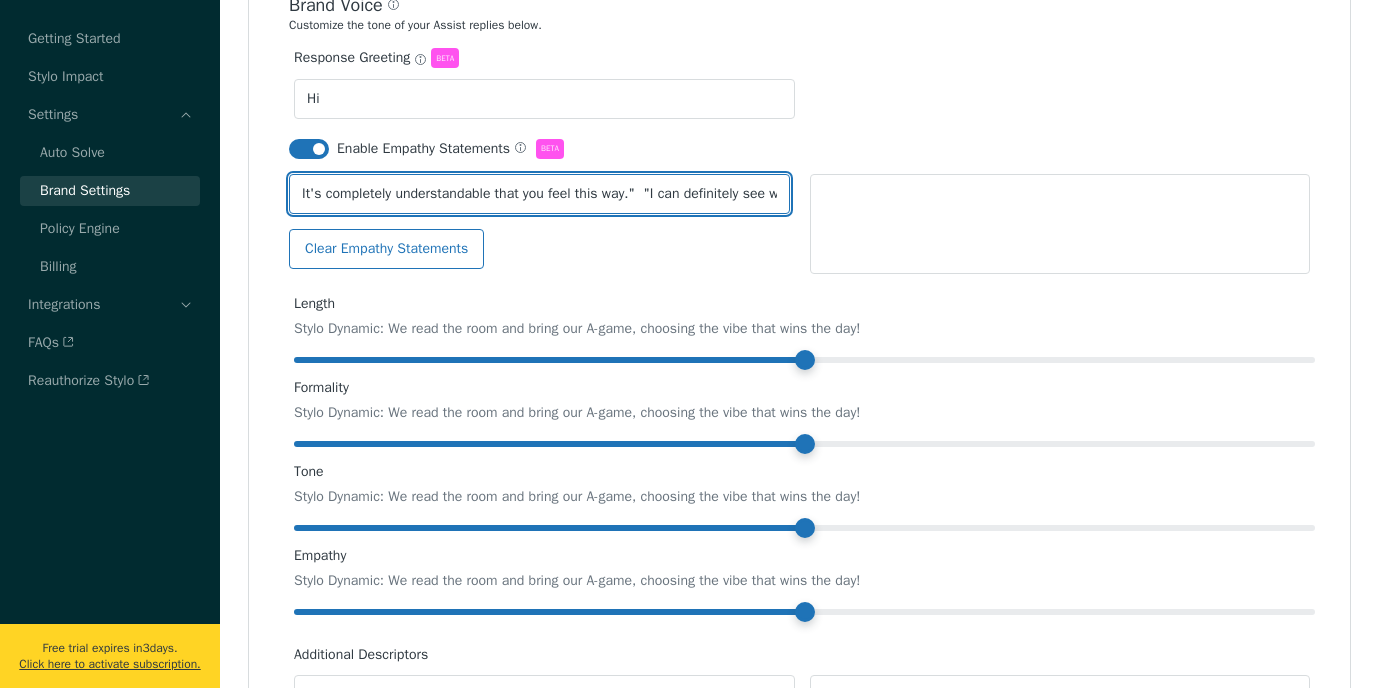 drag, startPoint x: 417, startPoint y: 188, endPoint x: 212, endPoint y: 192, distance: 205.03902 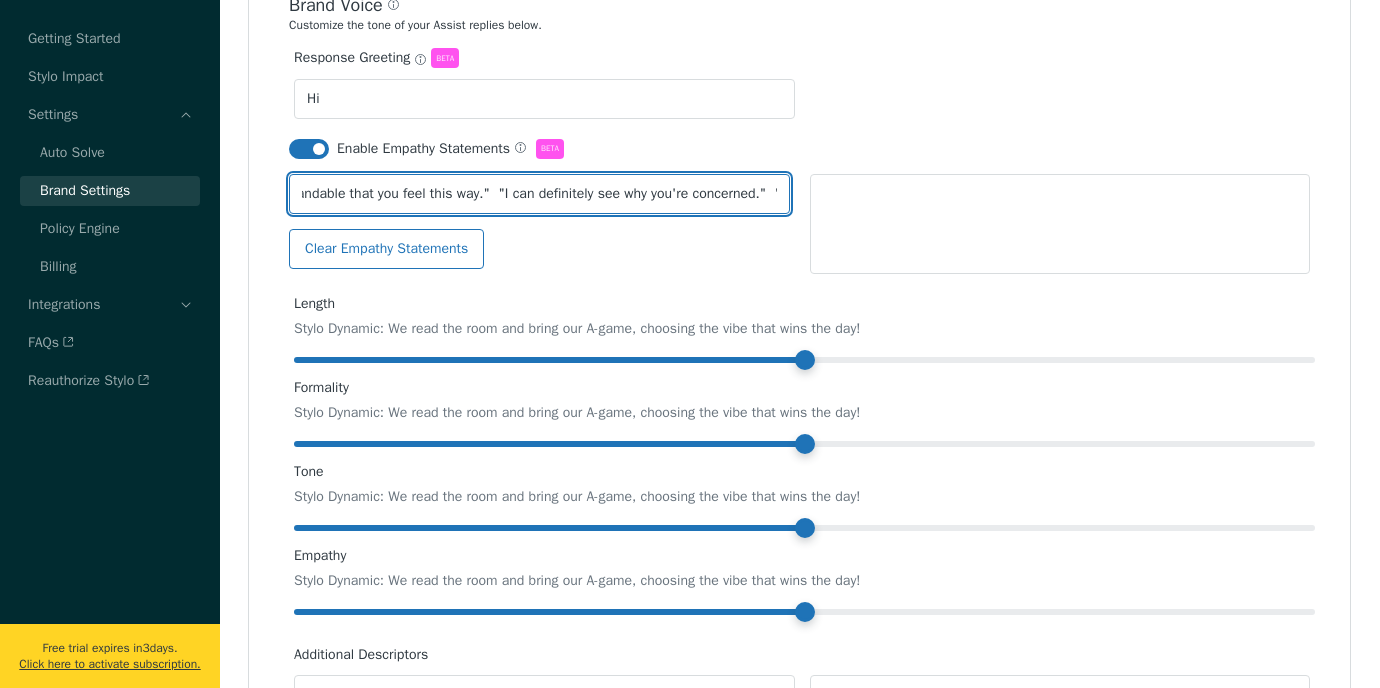 scroll, scrollTop: 0, scrollLeft: 504, axis: horizontal 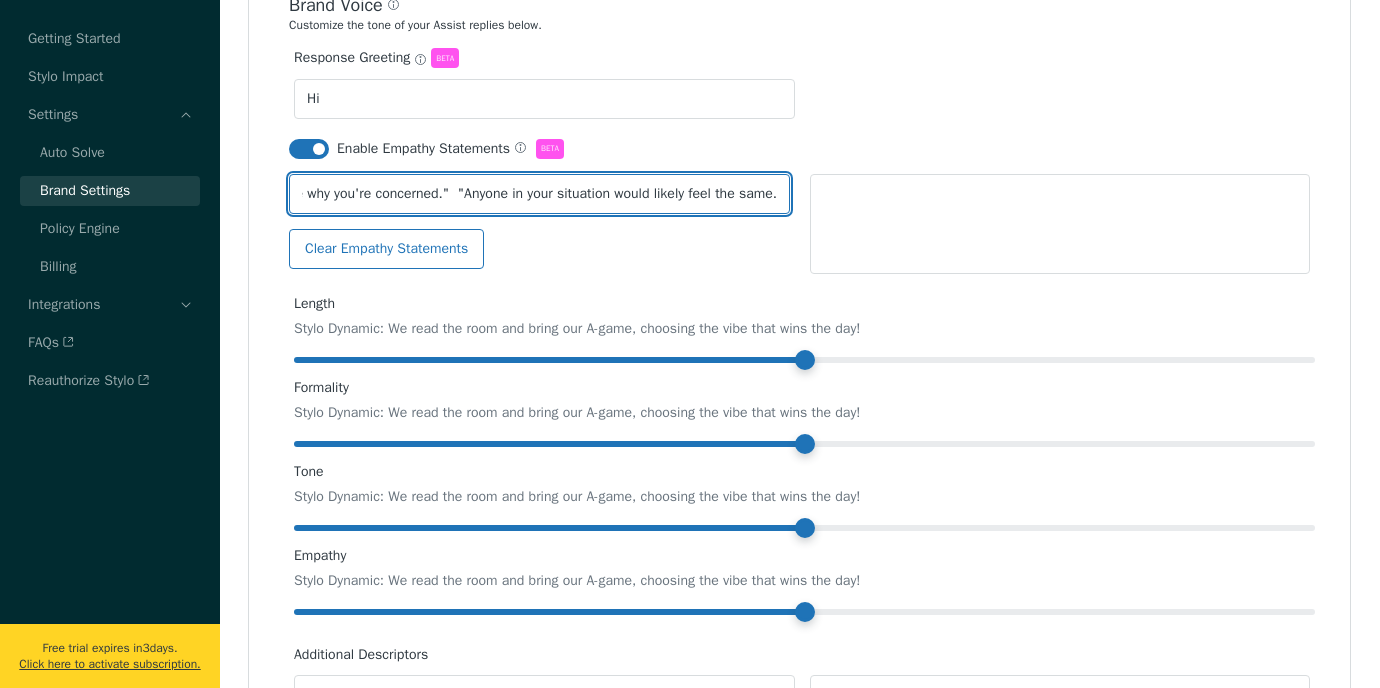 drag, startPoint x: 659, startPoint y: 195, endPoint x: 986, endPoint y: 197, distance: 327.0061 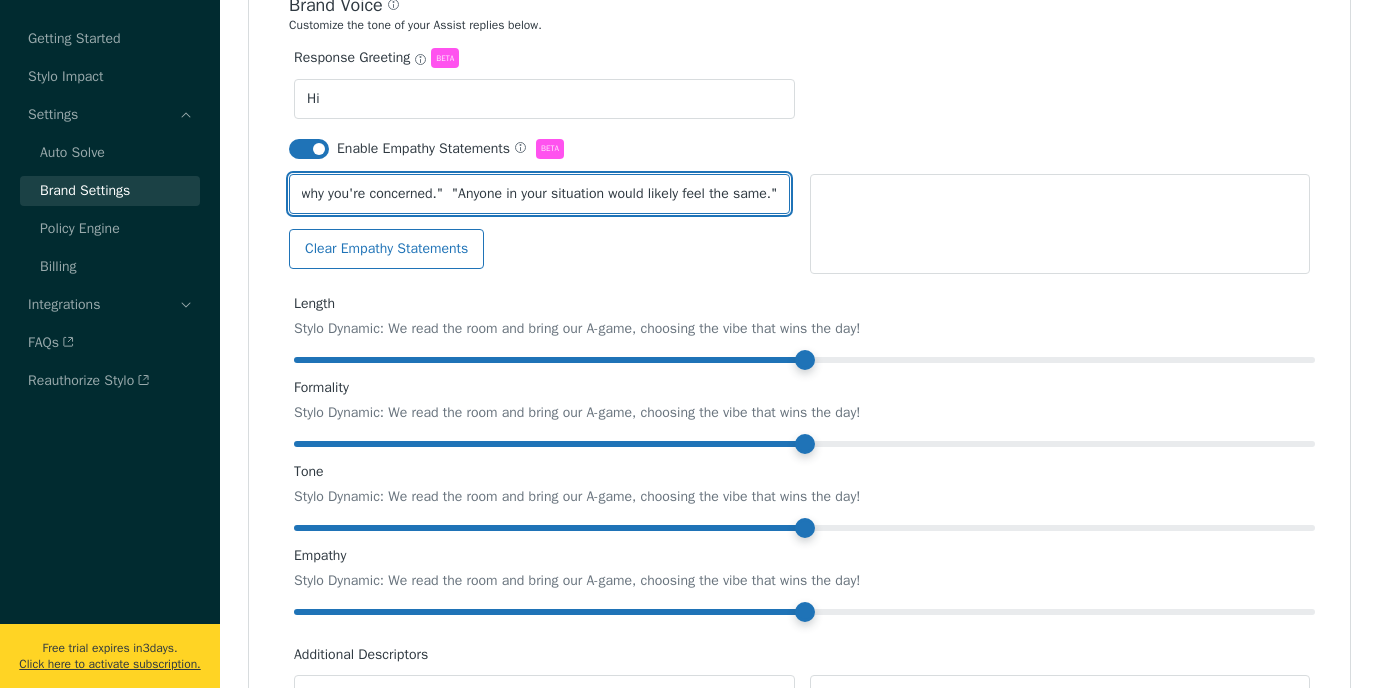 scroll, scrollTop: 0, scrollLeft: 509, axis: horizontal 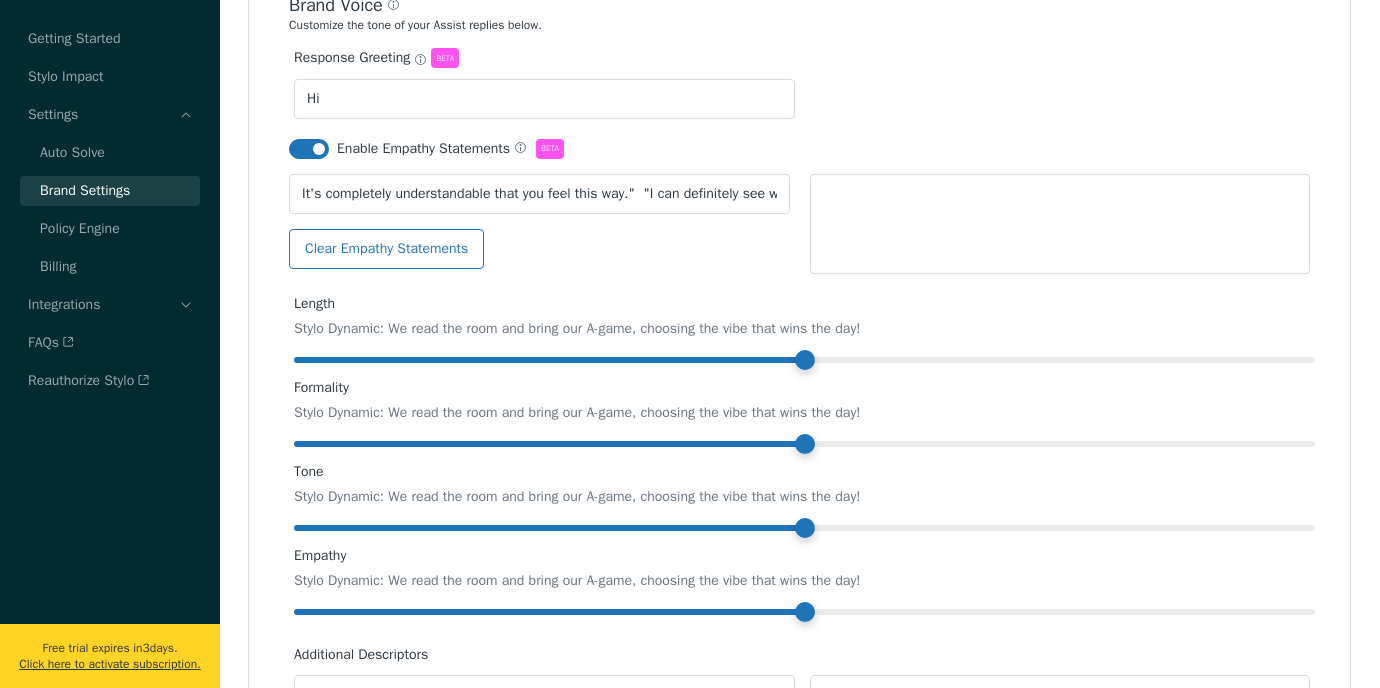 click at bounding box center (1060, 224) 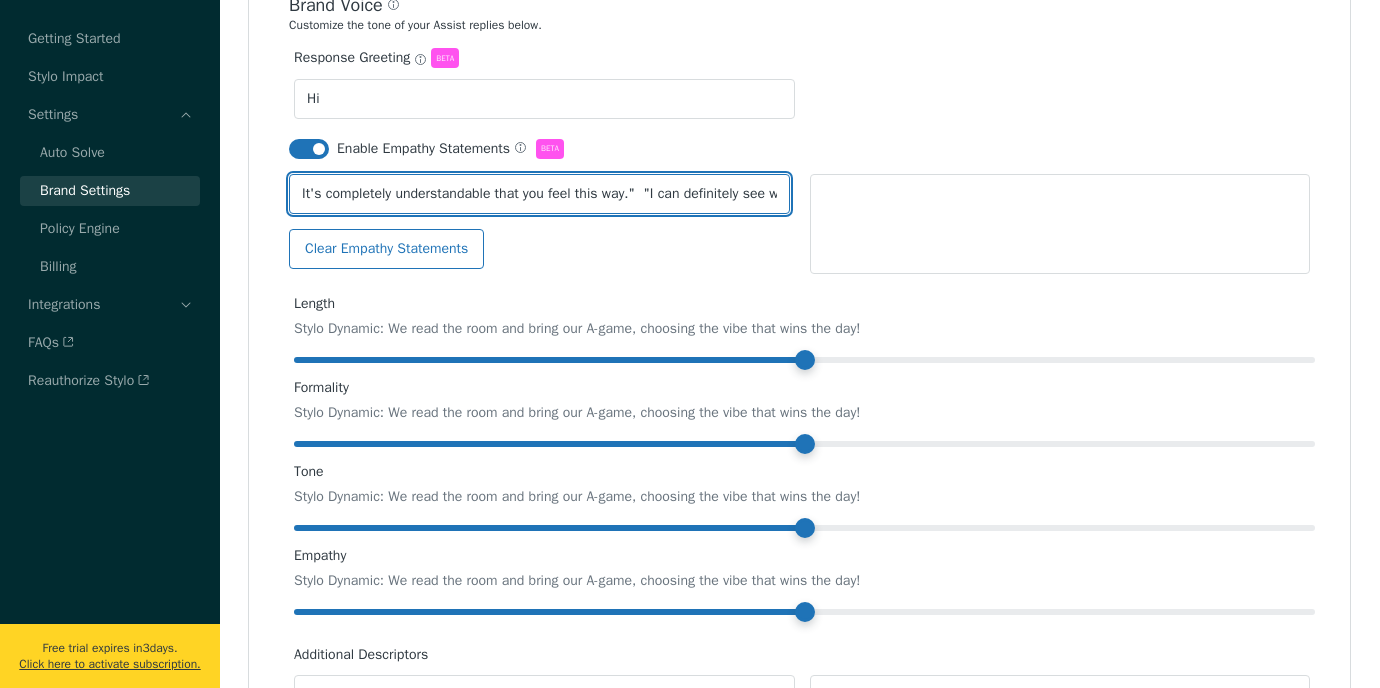 click on "It's completely understandable that you feel this way."  "I can definitely see why you're concerned."  "Anyone in your situation would likely feel the same."" at bounding box center [539, 194] 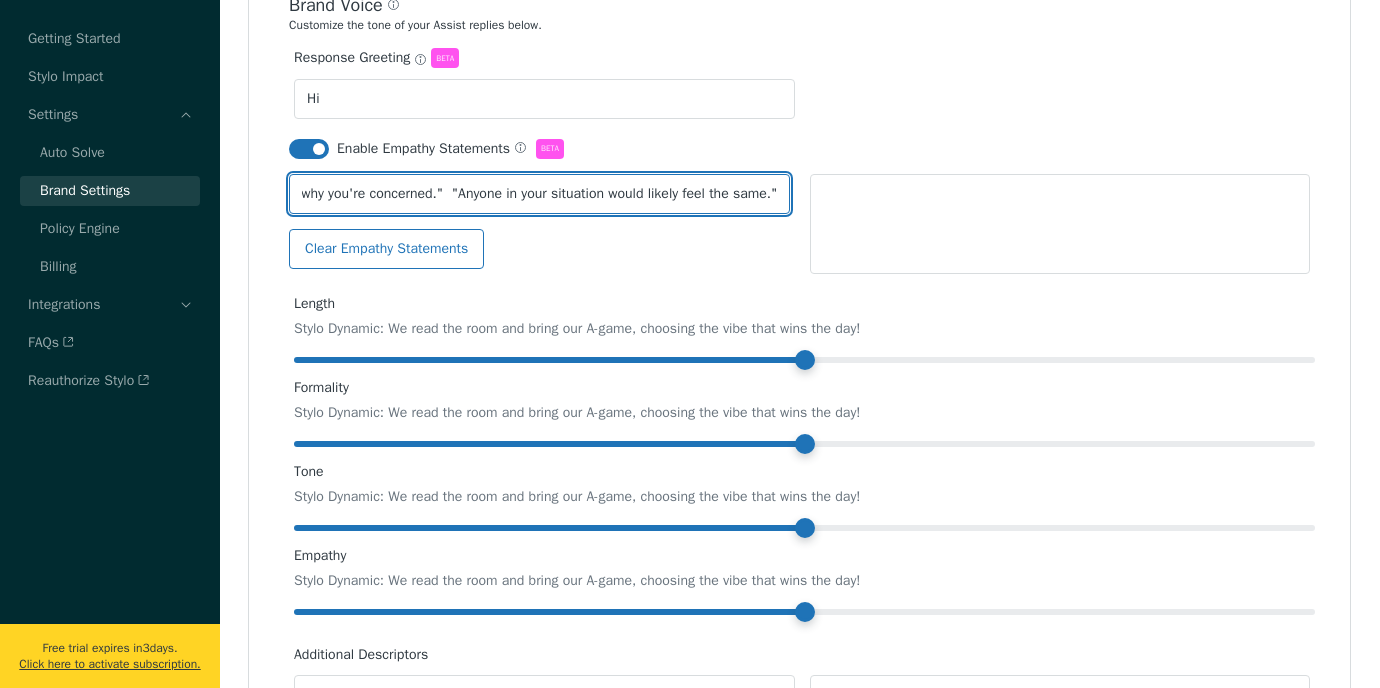 drag, startPoint x: 757, startPoint y: 196, endPoint x: 1170, endPoint y: 213, distance: 413.34973 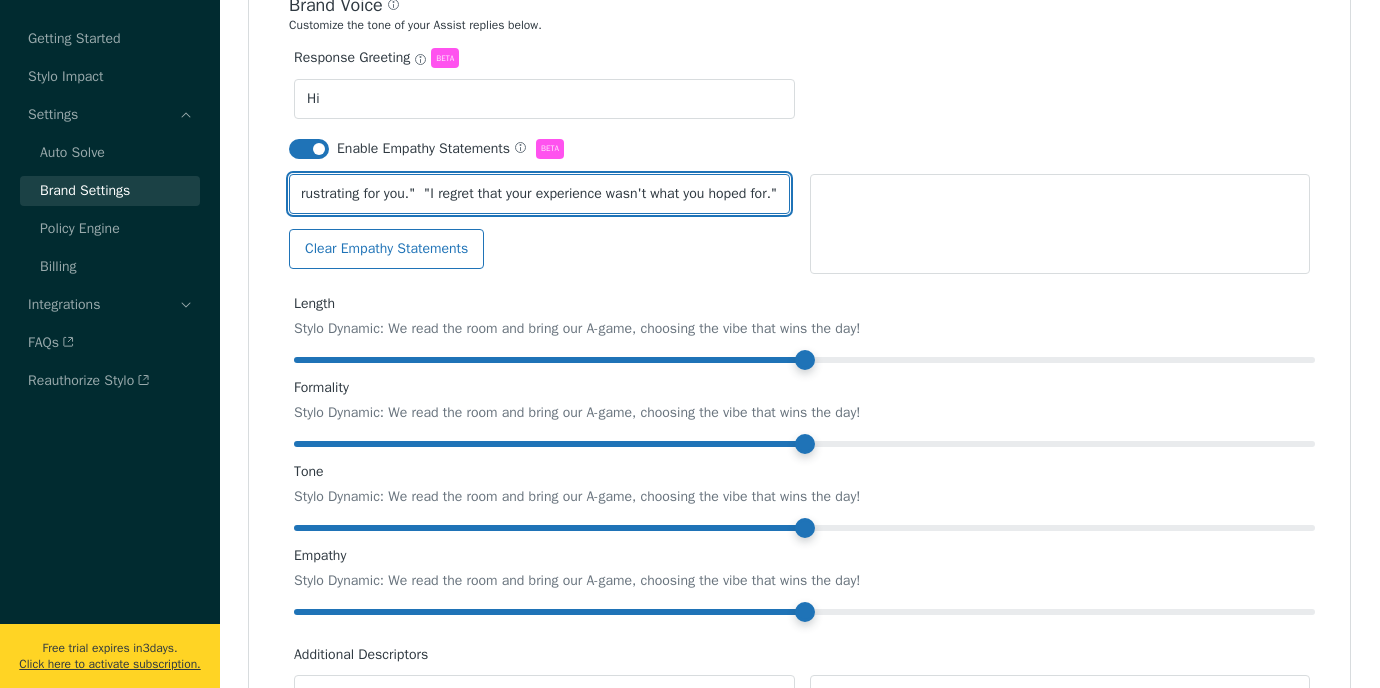 scroll, scrollTop: 0, scrollLeft: 1660, axis: horizontal 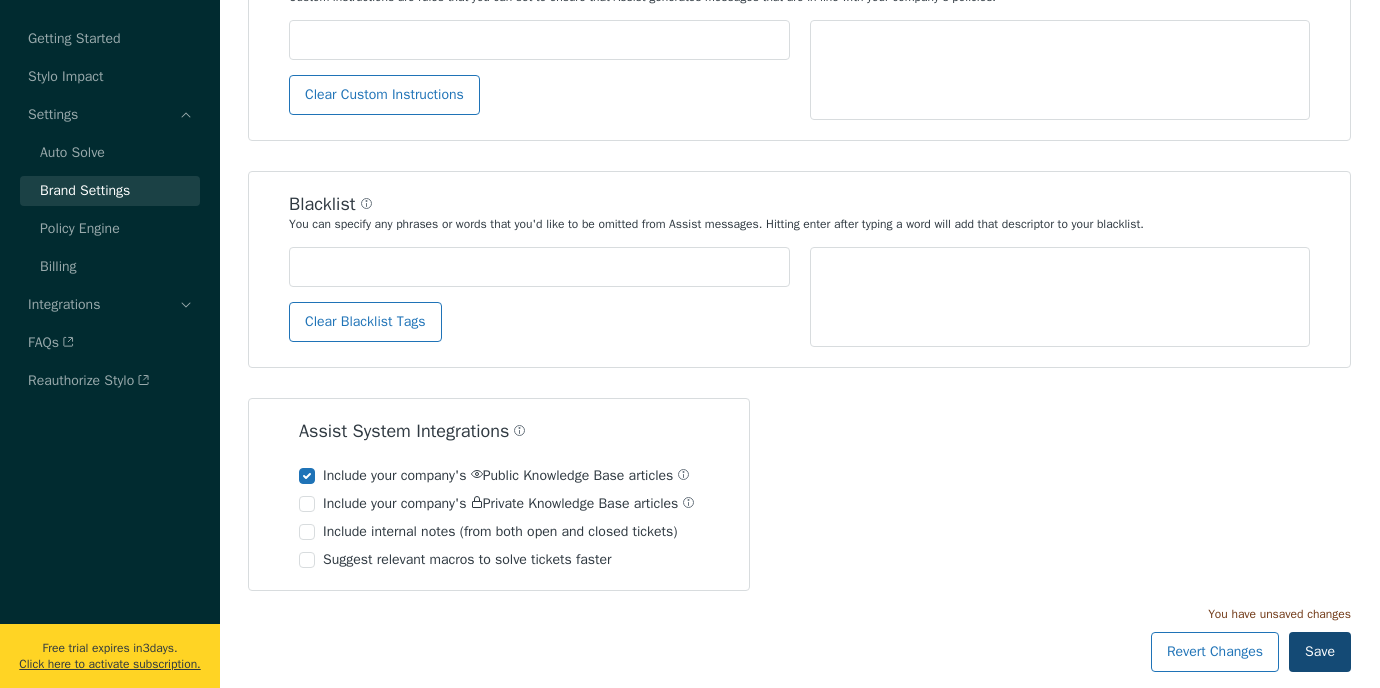 click on "Save" at bounding box center [1320, 652] 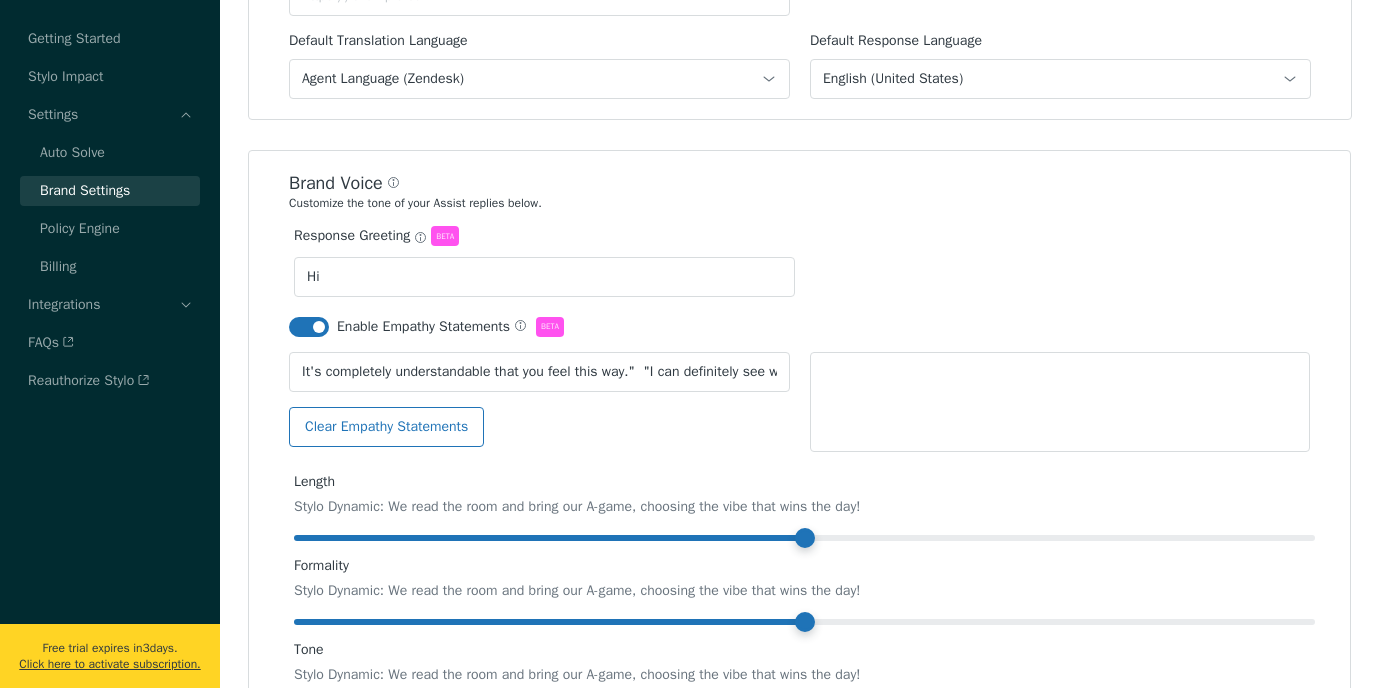 scroll, scrollTop: 417, scrollLeft: 0, axis: vertical 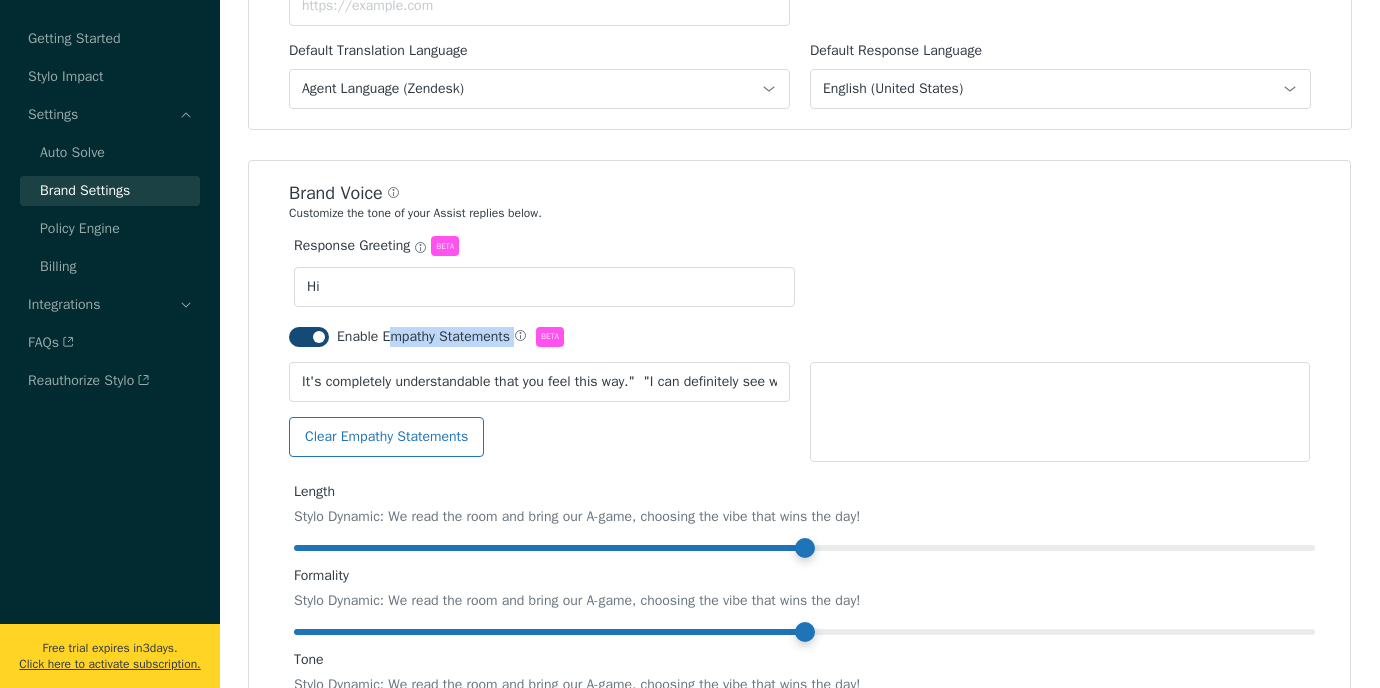 drag, startPoint x: 530, startPoint y: 334, endPoint x: 396, endPoint y: 345, distance: 134.45073 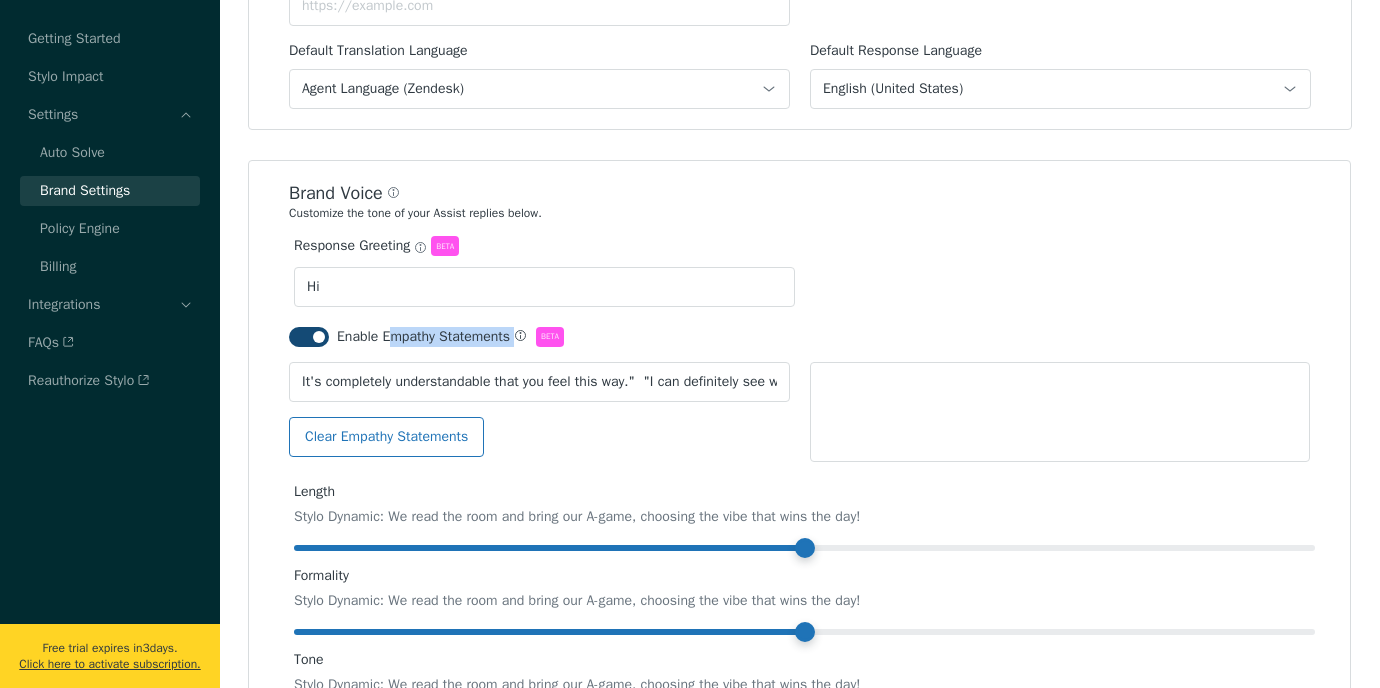 click at bounding box center [523, 337] 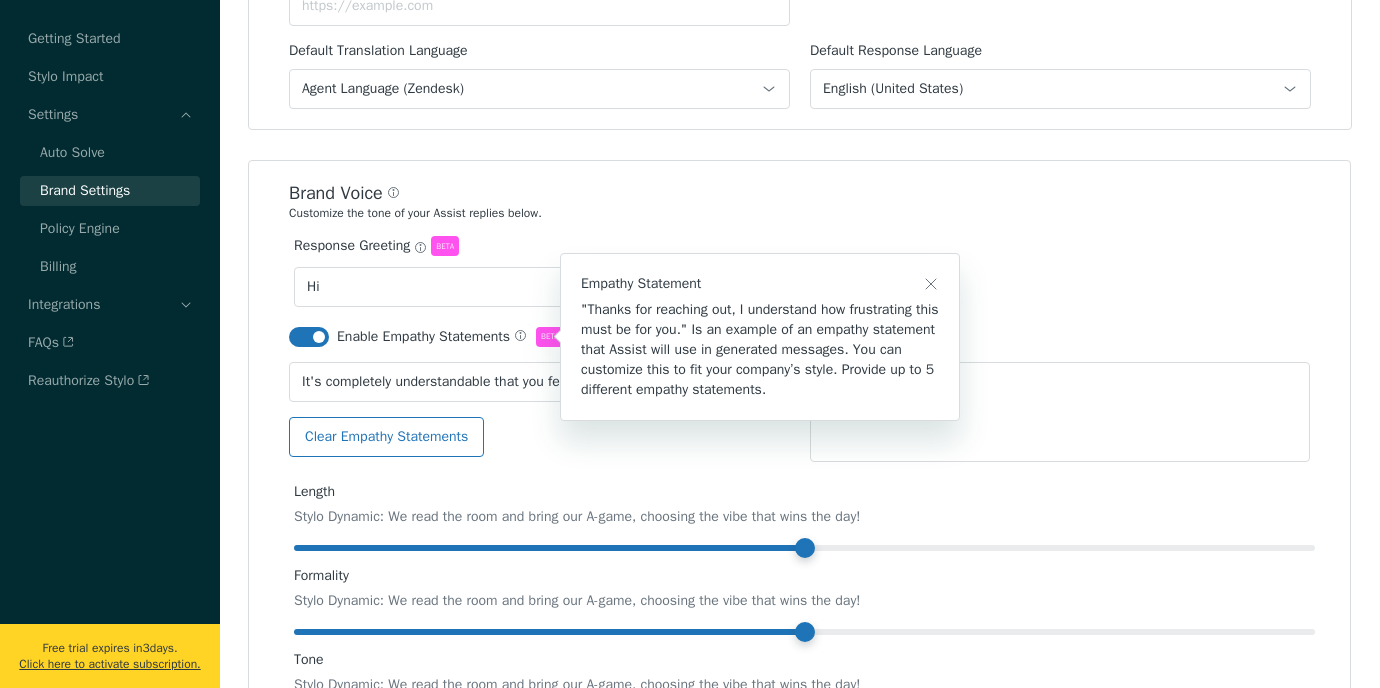 click on "Empathy Statement "Thanks for reaching out, I understand how frustrating this must be for you." Is an example of an empathy statement that Assist will use in generated messages. You can customize this to fit your company’s style. Provide up to 5 different empathy statements." at bounding box center (690, 344) 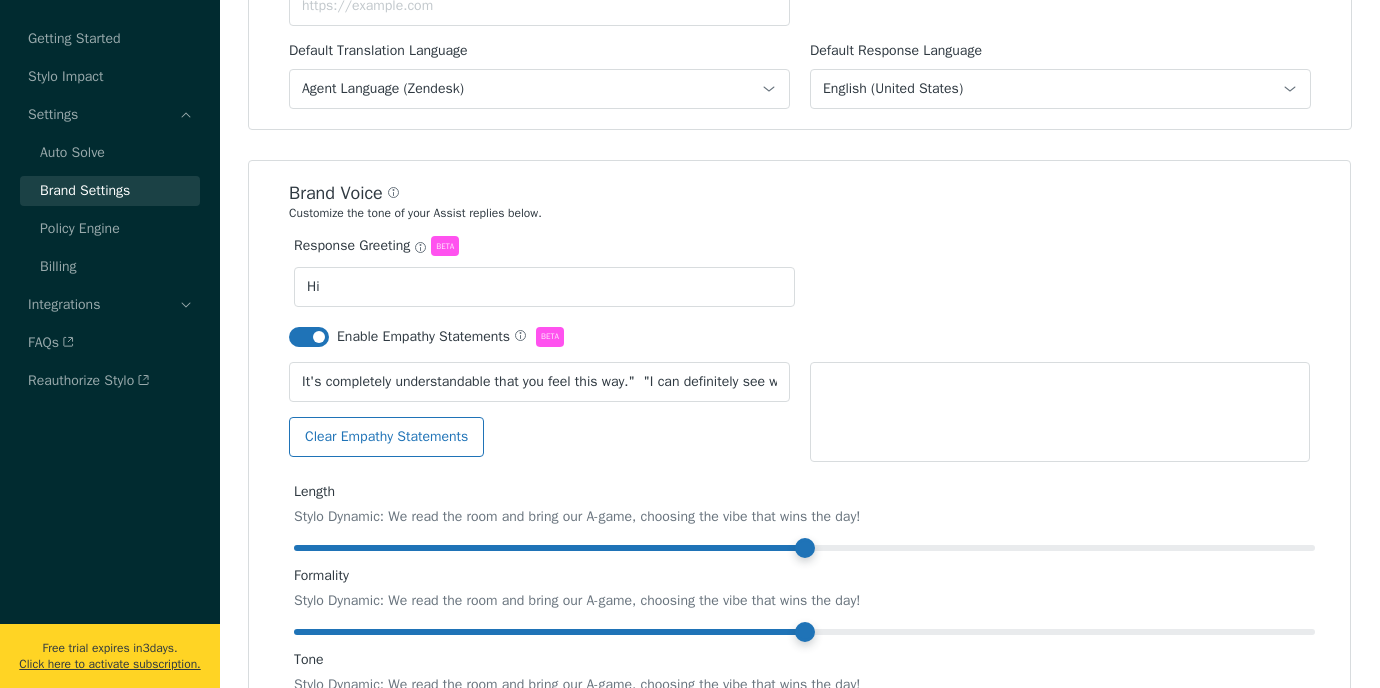 click at bounding box center [1060, 412] 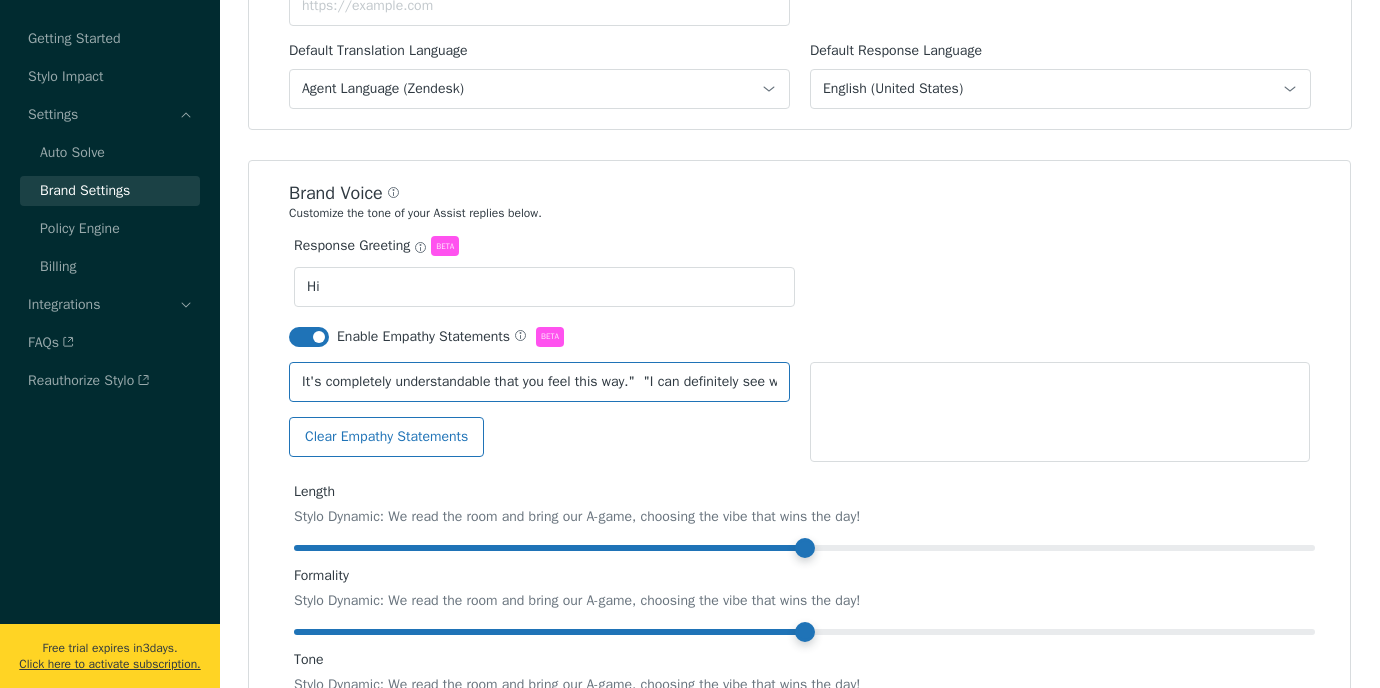 click on "It's completely understandable that you feel this way."  "I can definitely see why you're concerned."  "Anyone in your situation would likely feel the same." "We apologize for any inconvenience this has caused."  "I'm sorry that this situation has been so frustrating for you."  "I regret that your experience wasn't what you hoped for."" at bounding box center (539, 382) 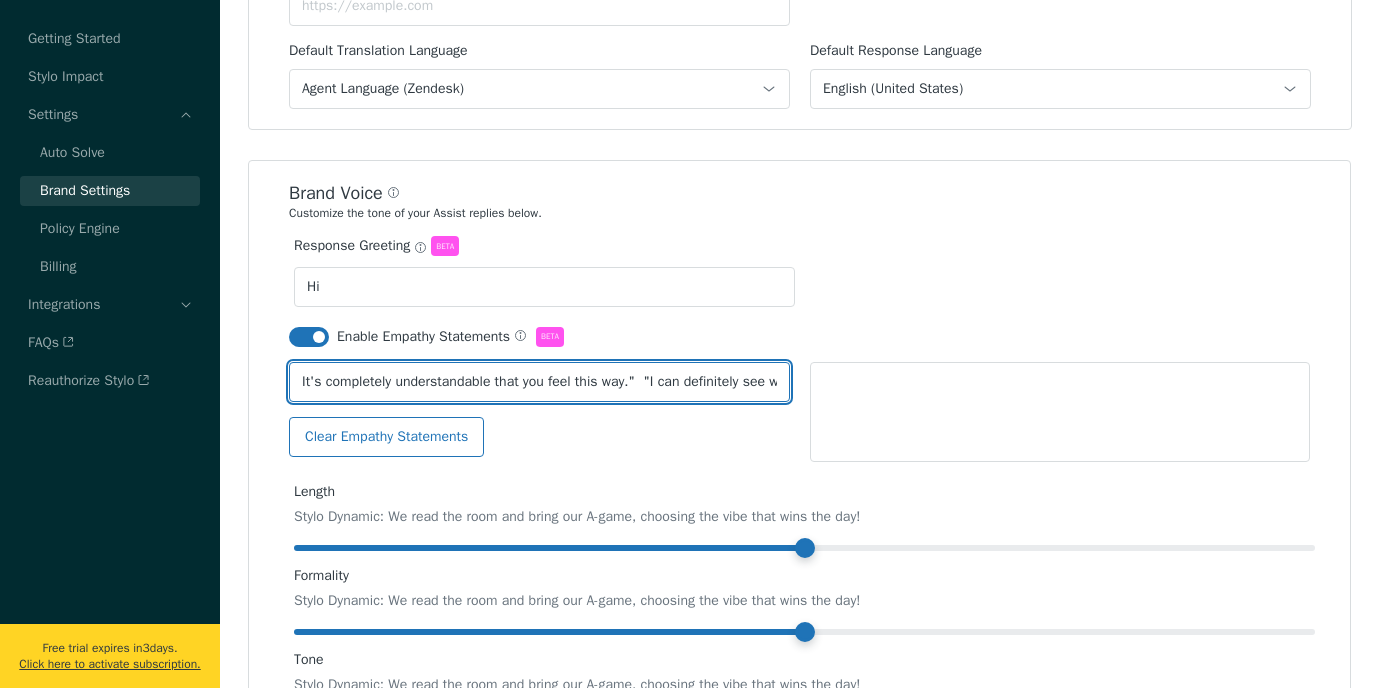 click on "It's completely understandable that you feel this way."  "I can definitely see why you're concerned."  "Anyone in your situation would likely feel the same." "We apologize for any inconvenience this has caused."  "I'm sorry that this situation has been so frustrating for you."  "I regret that your experience wasn't what you hoped for."" at bounding box center (539, 382) 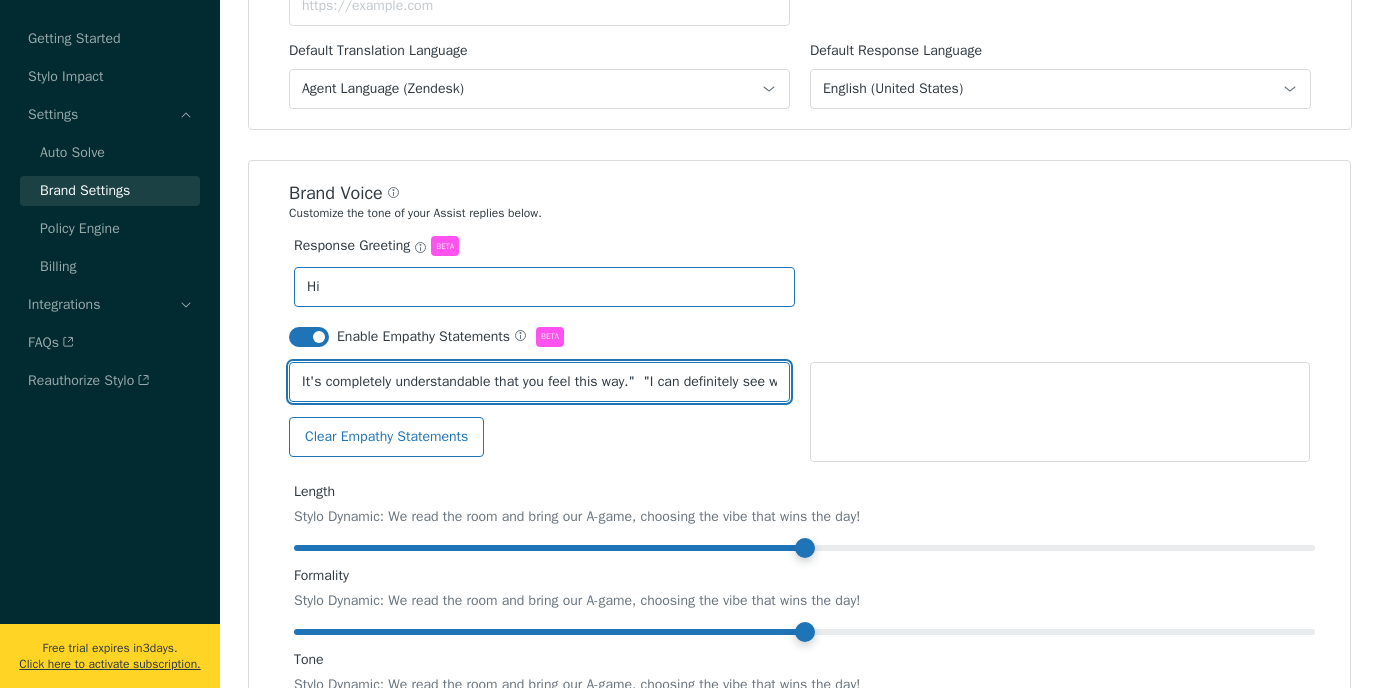 click on "Hi" at bounding box center [544, 287] 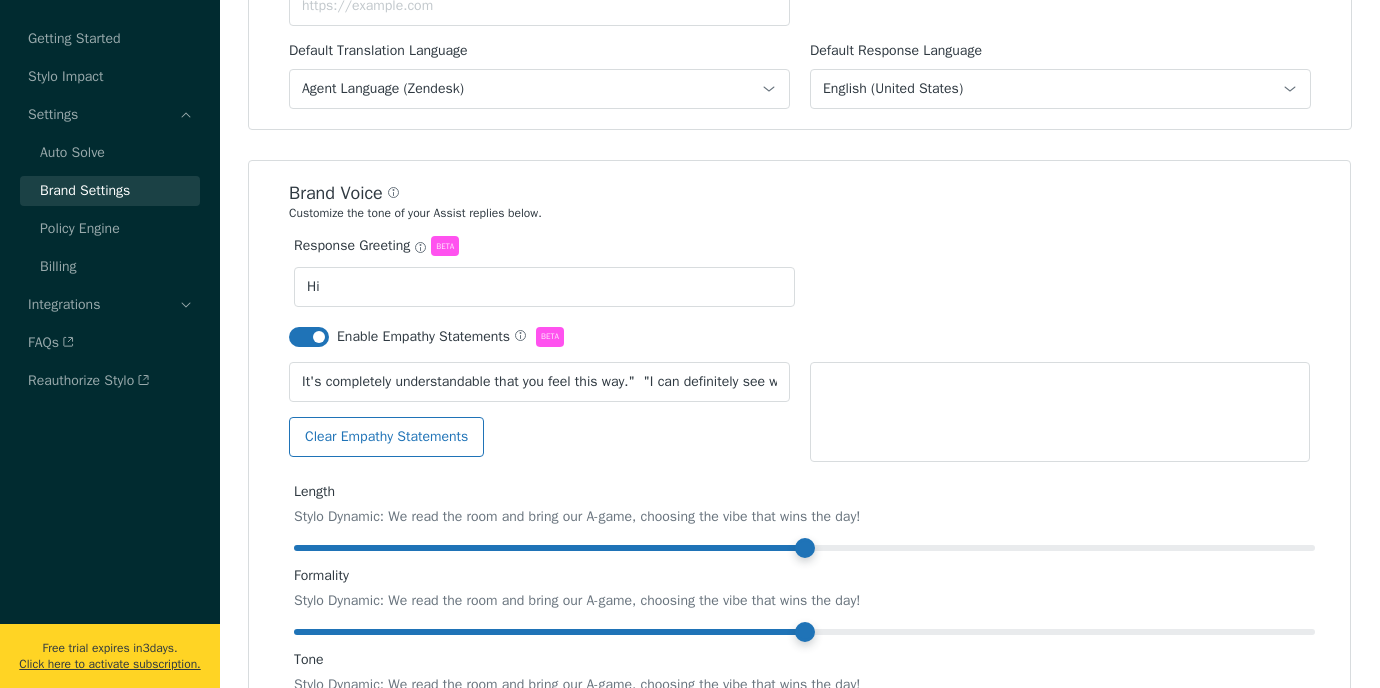 click on "Response Greeting Beta" at bounding box center (539, 246) 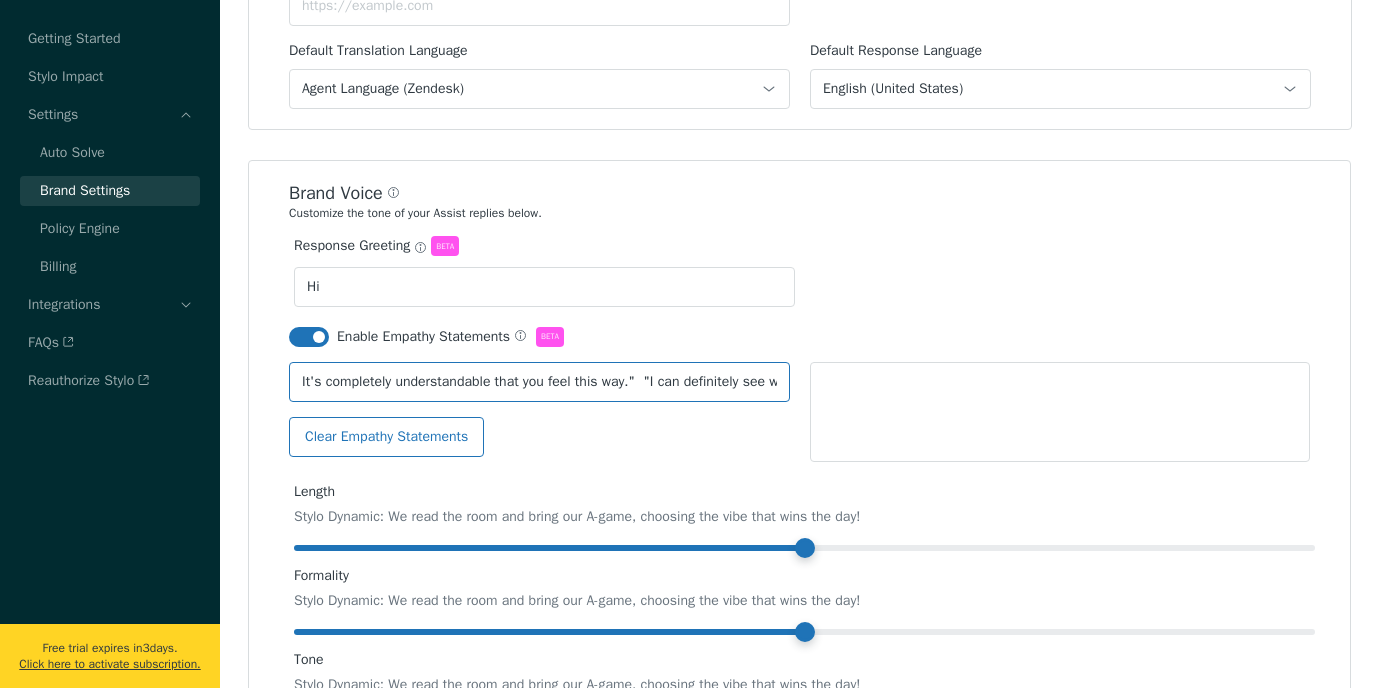 click on "It's completely understandable that you feel this way."  "I can definitely see why you're concerned."  "Anyone in your situation would likely feel the same." "We apologize for any inconvenience this has caused."  "I'm sorry that this situation has been so frustrating for you."  "I regret that your experience wasn't what you hoped for."" at bounding box center (539, 382) 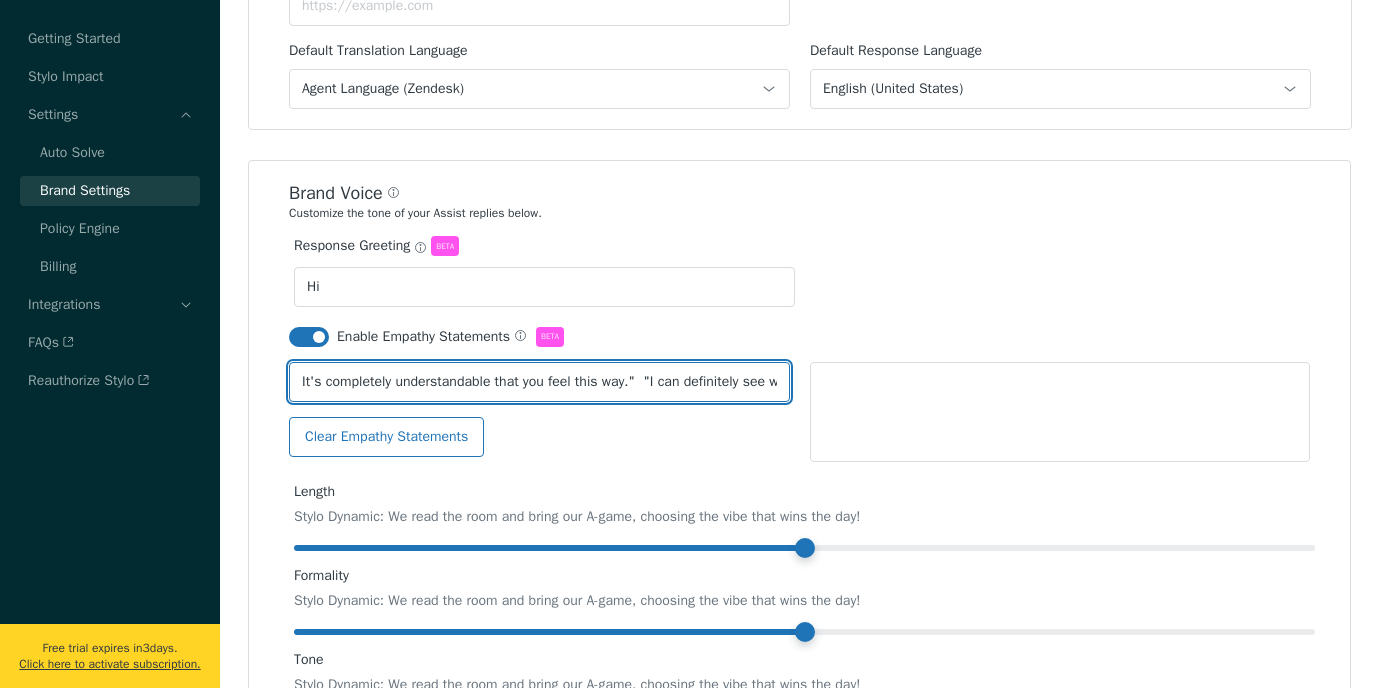 click on "It's completely understandable that you feel this way."  "I can definitely see why you're concerned."  "Anyone in your situation would likely feel the same." "We apologize for any inconvenience this has caused."  "I'm sorry that this situation has been so frustrating for you."  "I regret that your experience wasn't what you hoped for."" at bounding box center [539, 382] 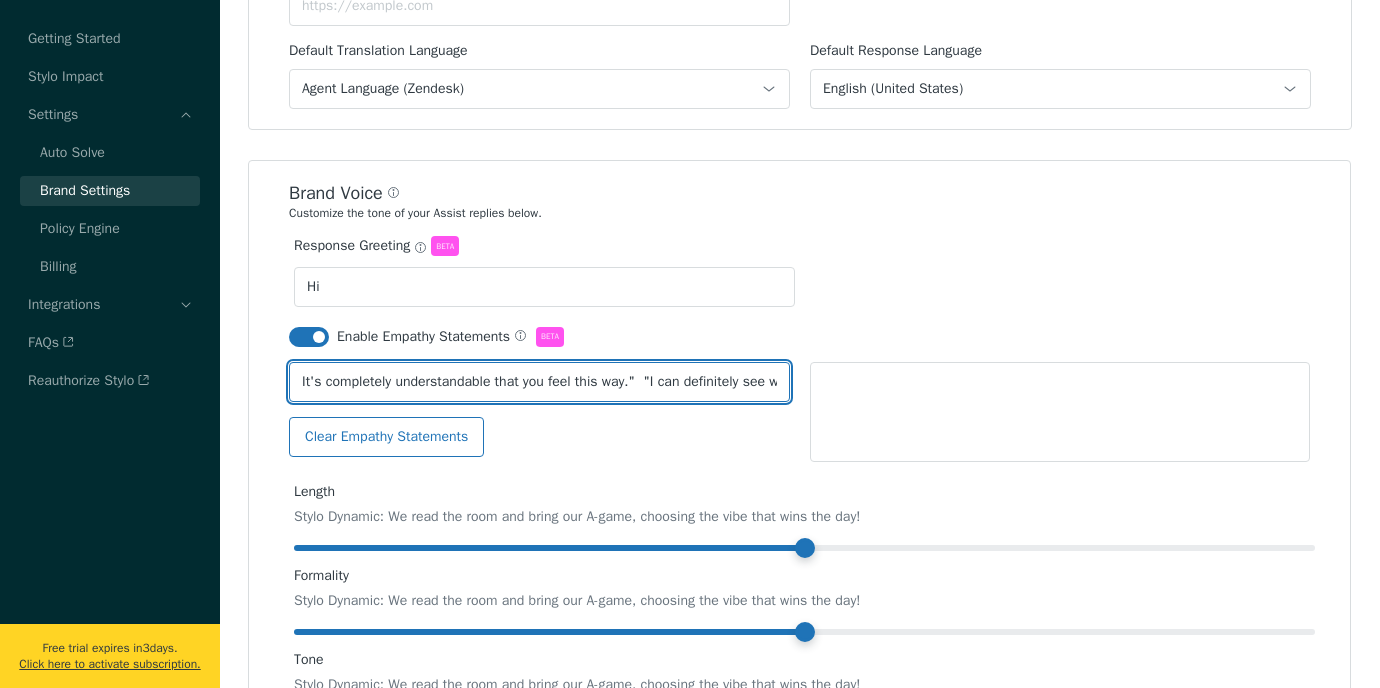 click on "It's completely understandable that you feel this way."  "I can definitely see why you're concerned."  "Anyone in your situation would likely feel the same." "We apologize for any inconvenience this has caused."  "I'm sorry that this situation has been so frustrating for you."  "I regret that your experience wasn't what you hoped for."" at bounding box center (539, 382) 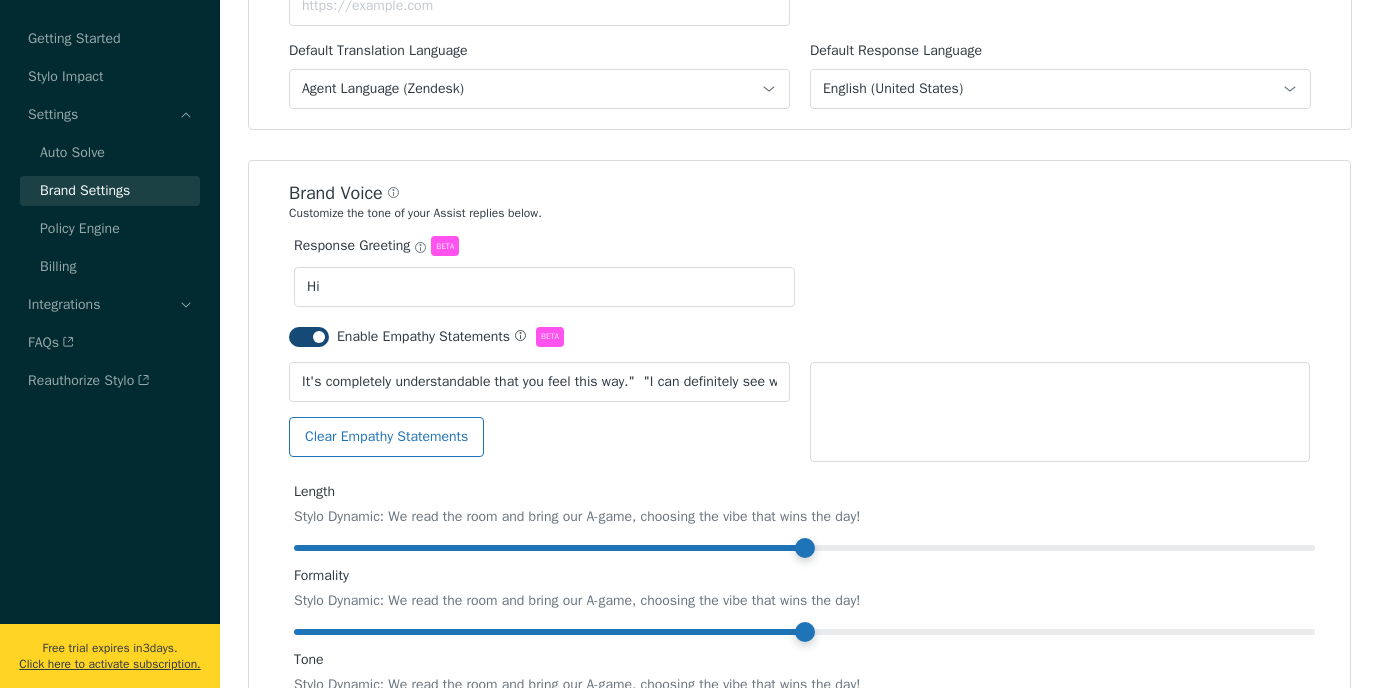 click at bounding box center (523, 337) 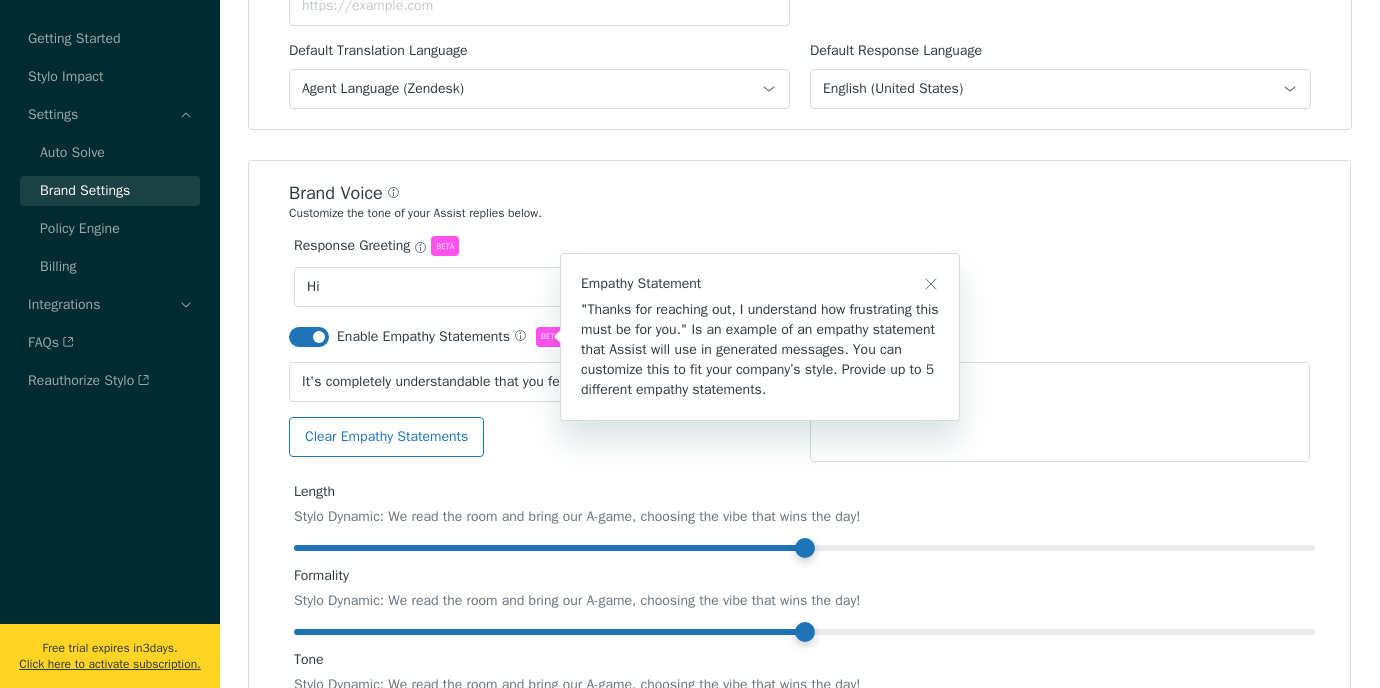 click on "Empathy Statement "Thanks for reaching out, I understand how frustrating this must be for you." Is an example of an empathy statement that Assist will use in generated messages. You can customize this to fit your company’s style. Provide up to 5 different empathy statements." at bounding box center [690, 344] 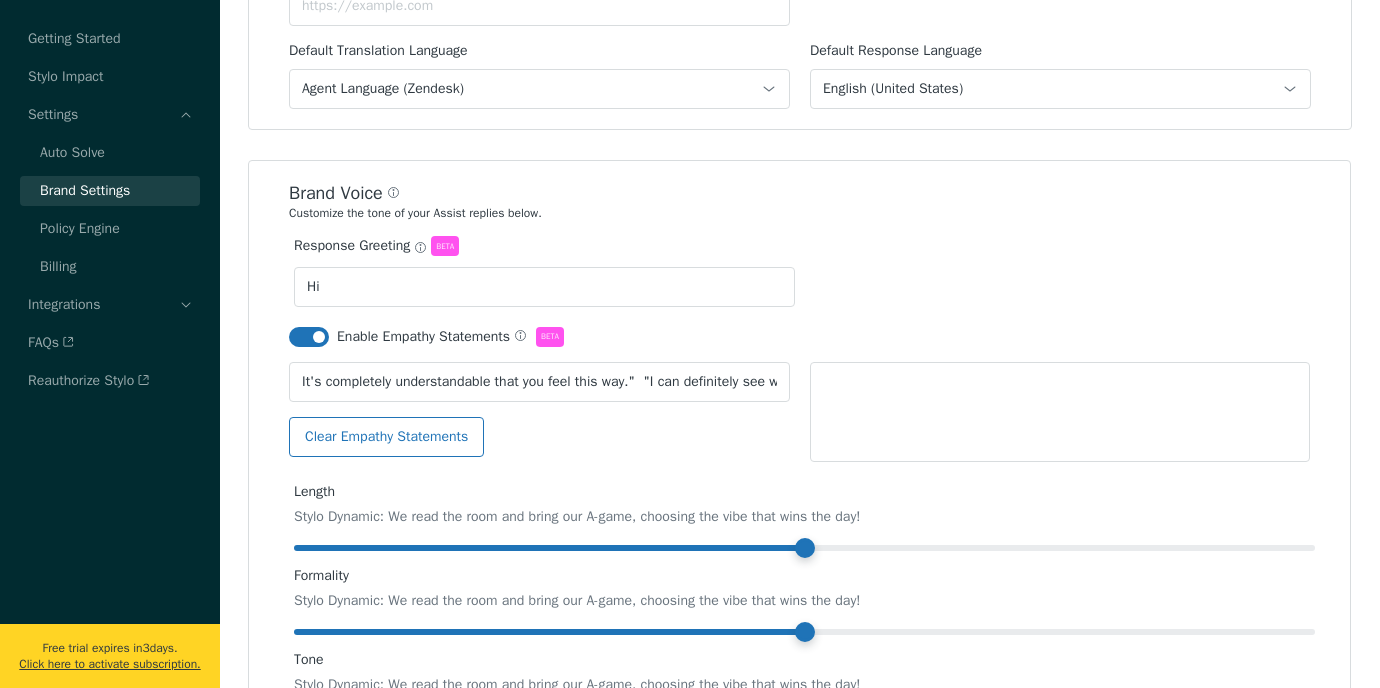click on "Clear Empathy Statements" at bounding box center (539, 437) 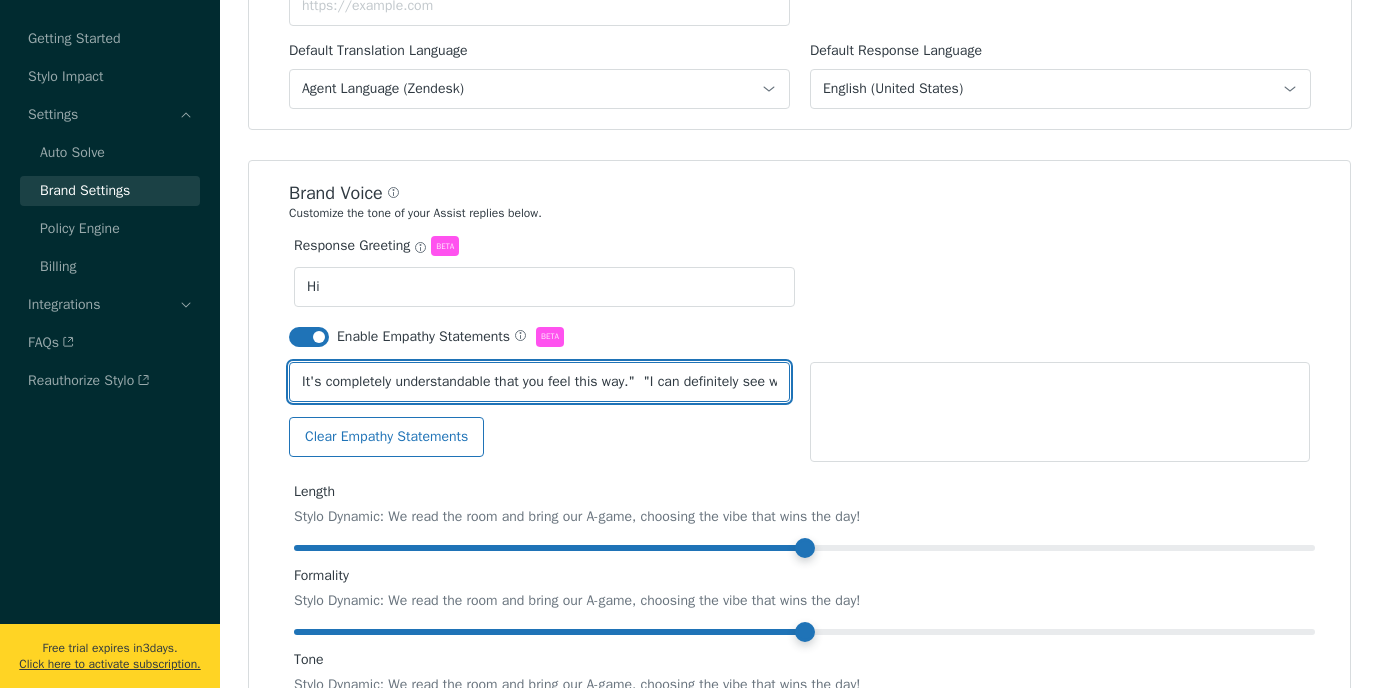 click on "It's completely understandable that you feel this way."  "I can definitely see why you're concerned."  "Anyone in your situation would likely feel the same." "We apologize for any inconvenience this has caused."  "I'm sorry that this situation has been so frustrating for you."  "I regret that your experience wasn't what you hoped for."" at bounding box center [539, 382] 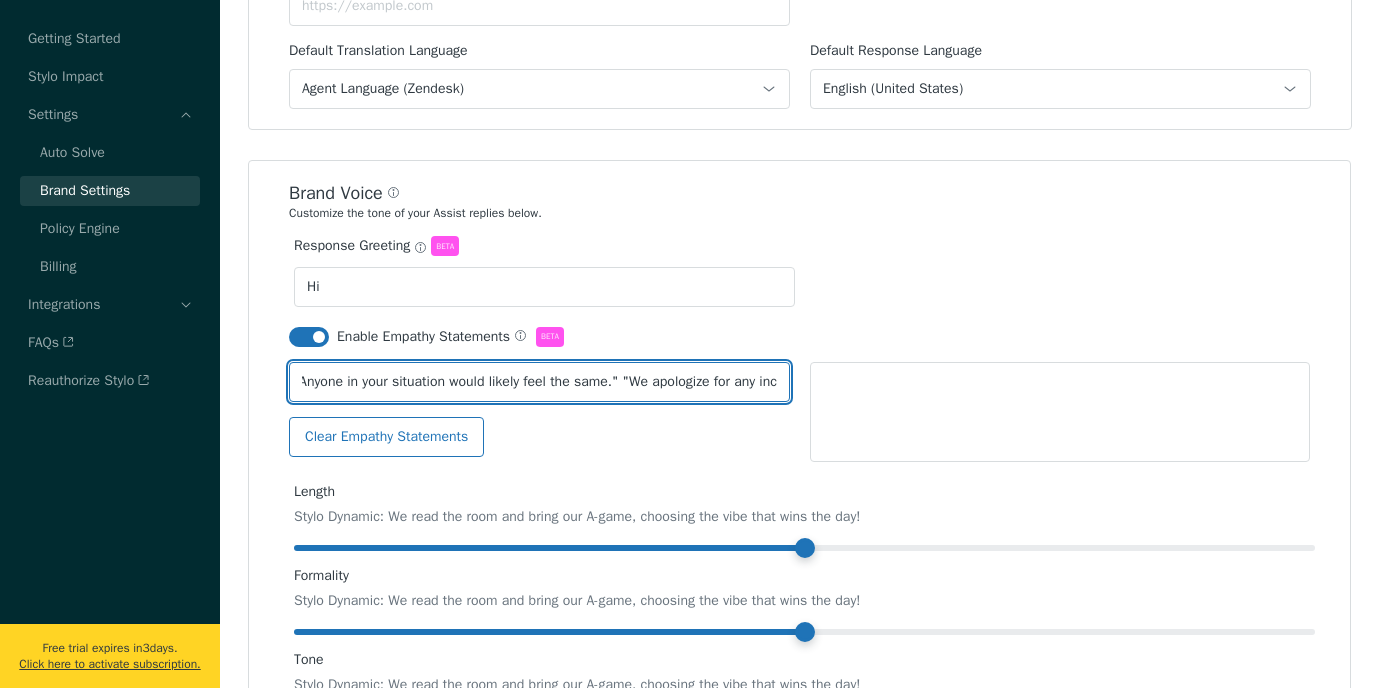 scroll, scrollTop: 0, scrollLeft: 1661, axis: horizontal 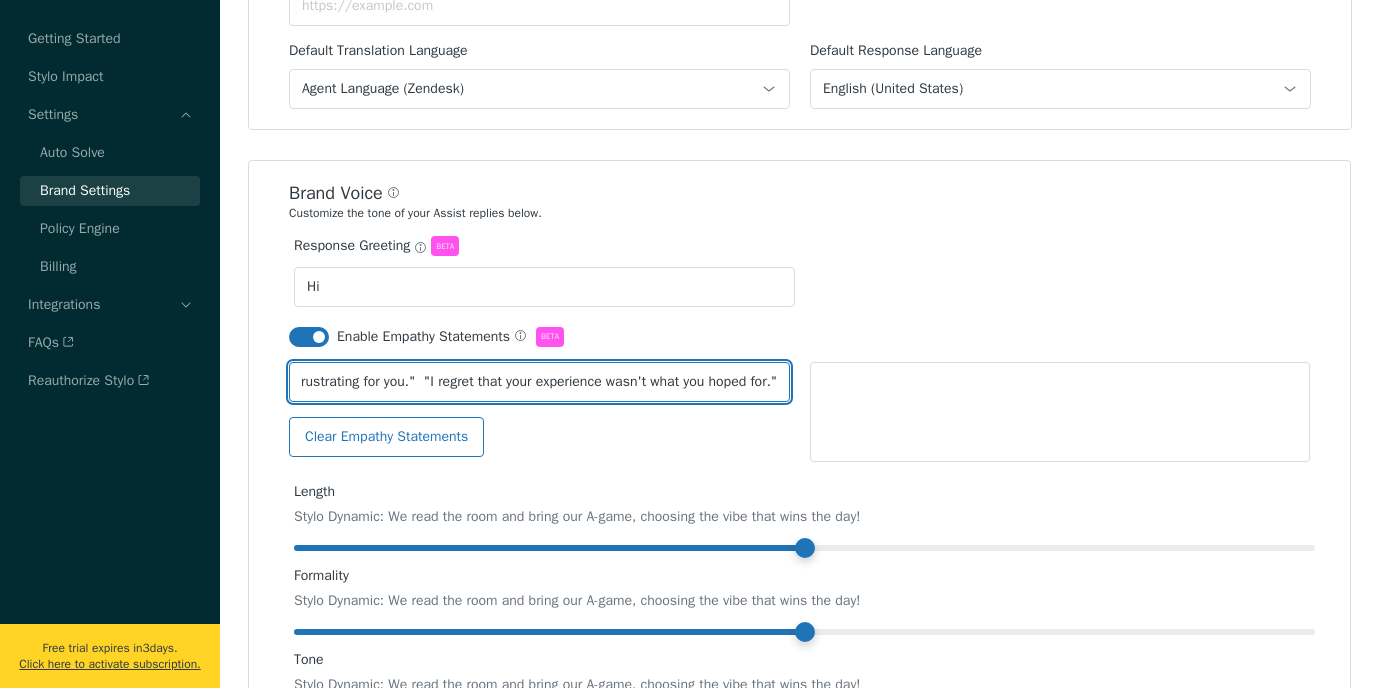 drag, startPoint x: 594, startPoint y: 382, endPoint x: 1251, endPoint y: 417, distance: 657.9316 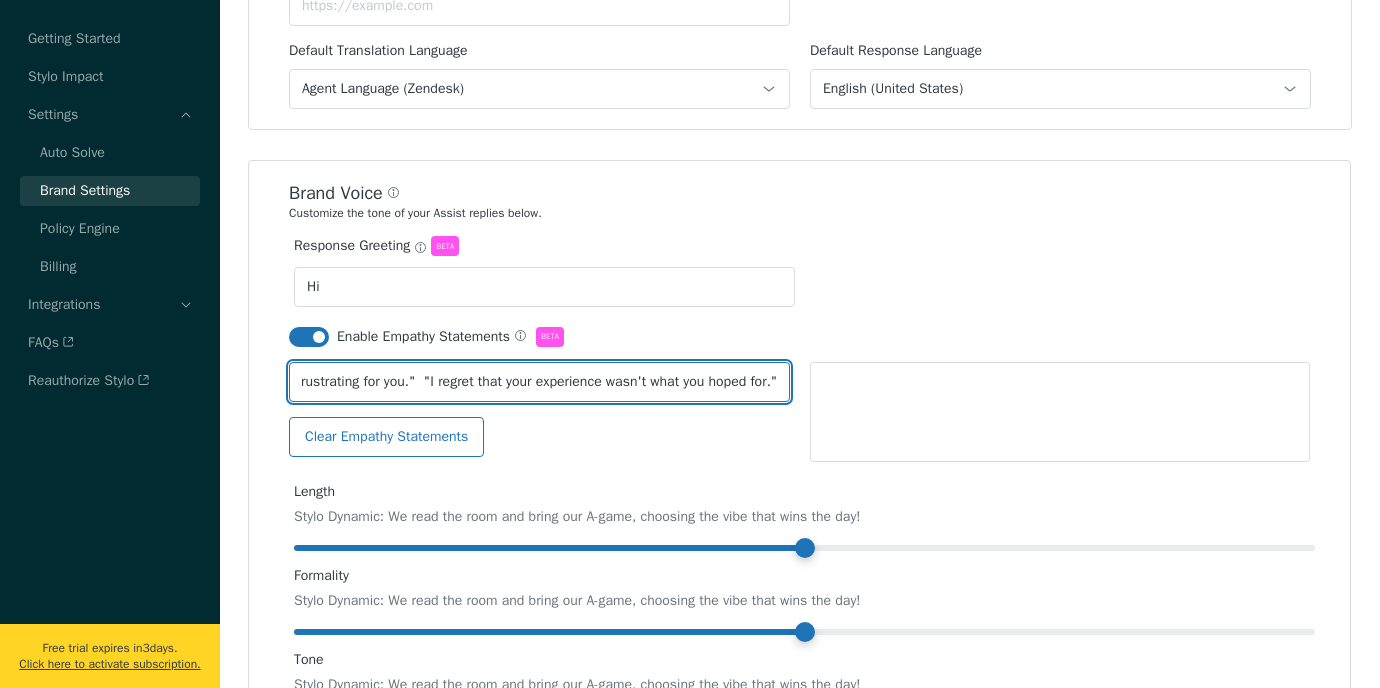 scroll, scrollTop: 0, scrollLeft: 0, axis: both 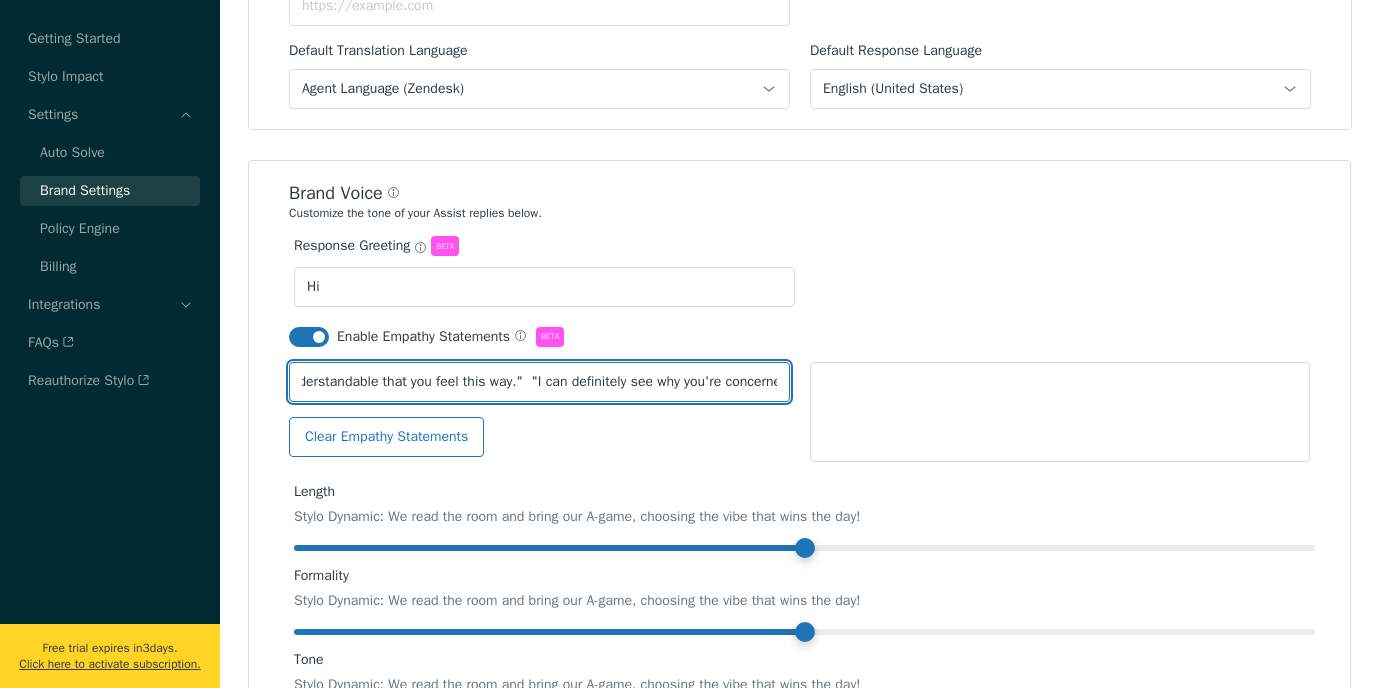 click on "It's completely understandable that you feel this way."  "I can definitely see why you're concerned."  "Anyone in your situation would likely feel the same." "We apologize for any inconvenience this has caused."  "I'm sorry that this situation has been so frustrating for you."  "I regret that your experience wasn't what you hoped for."" at bounding box center (539, 382) 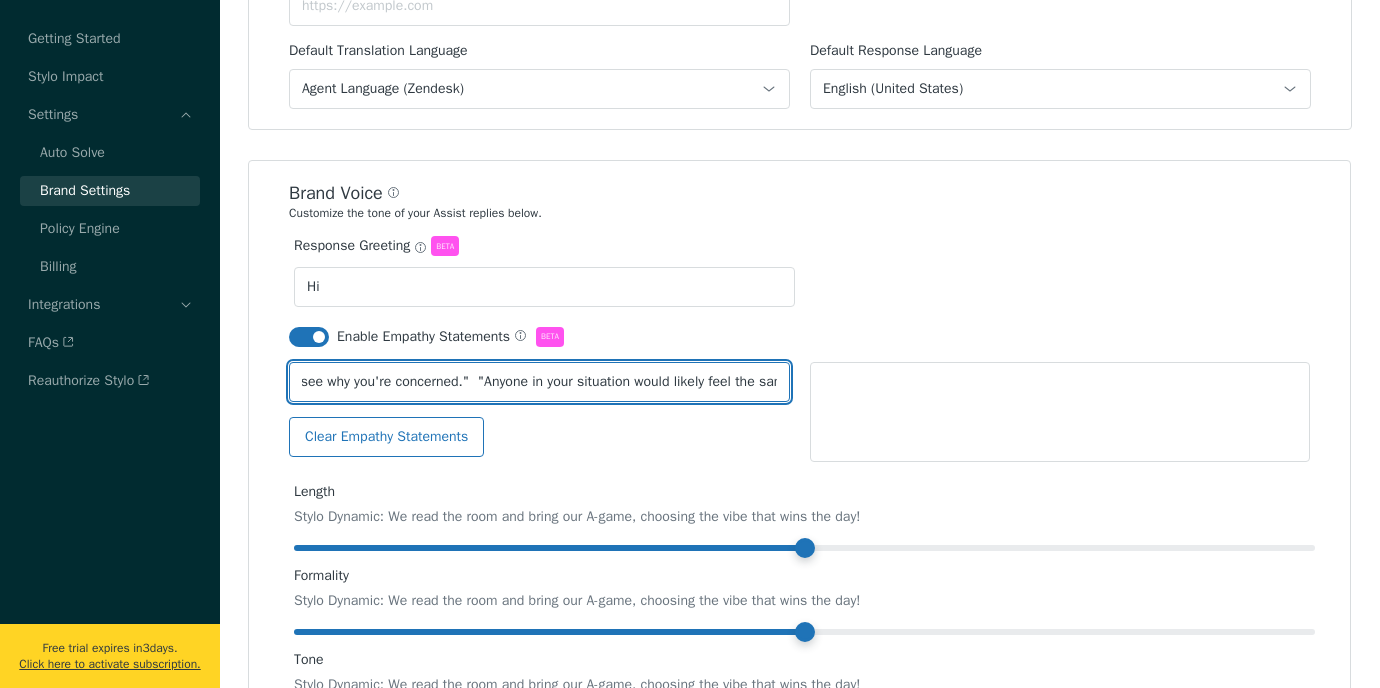 drag, startPoint x: 673, startPoint y: 382, endPoint x: 810, endPoint y: 386, distance: 137.05838 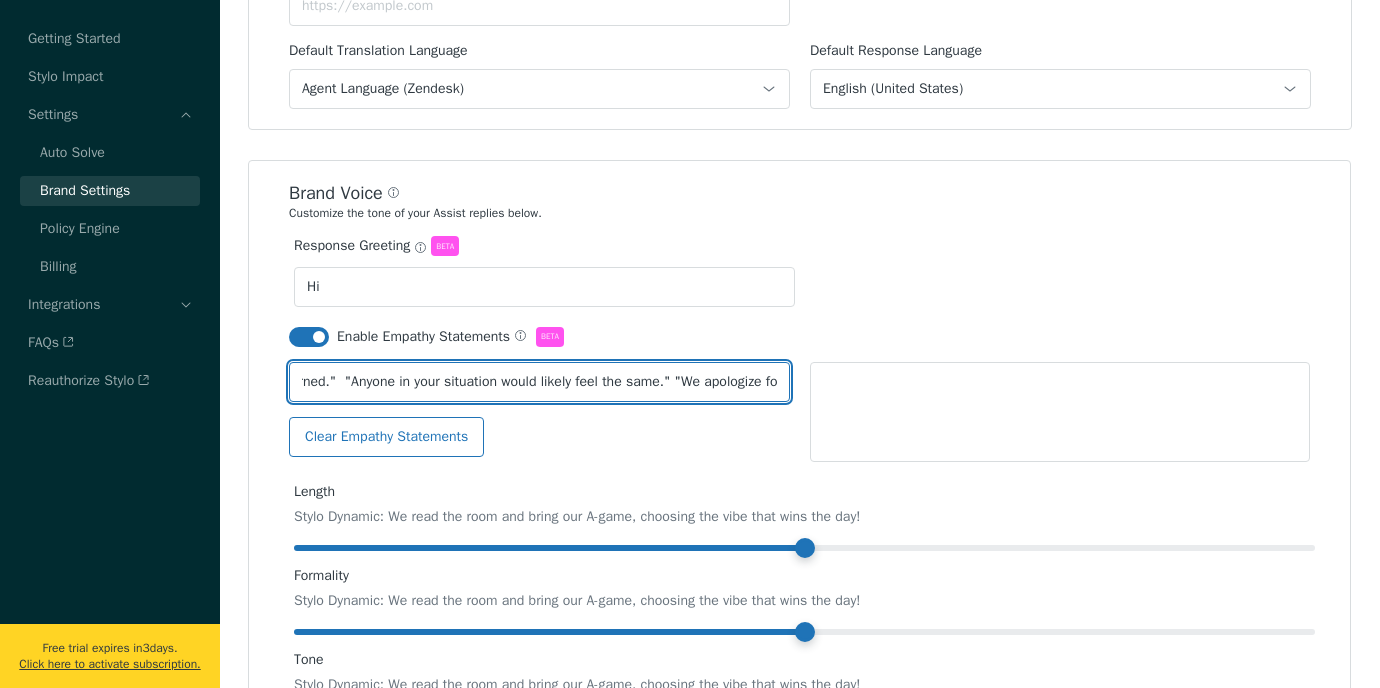 click on "It's completely understandable that you feel this way."  "I can definitely see why you're concerned."  "Anyone in your situation would likely feel the same." "We apologize for any inconvenience this has caused."  "I'm sorry that this situation has been so frustrating for you."  "I regret that your experience wasn't what you hoped for."" at bounding box center (539, 382) 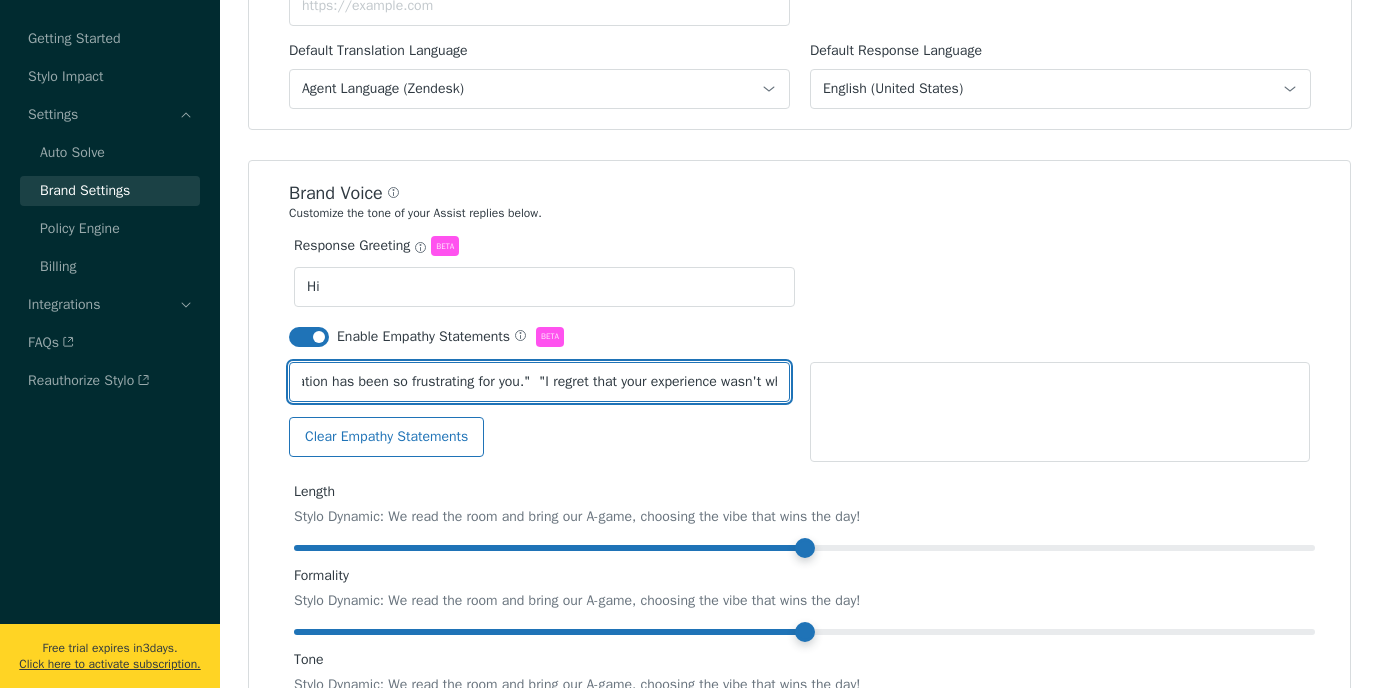 scroll, scrollTop: 0, scrollLeft: 1318, axis: horizontal 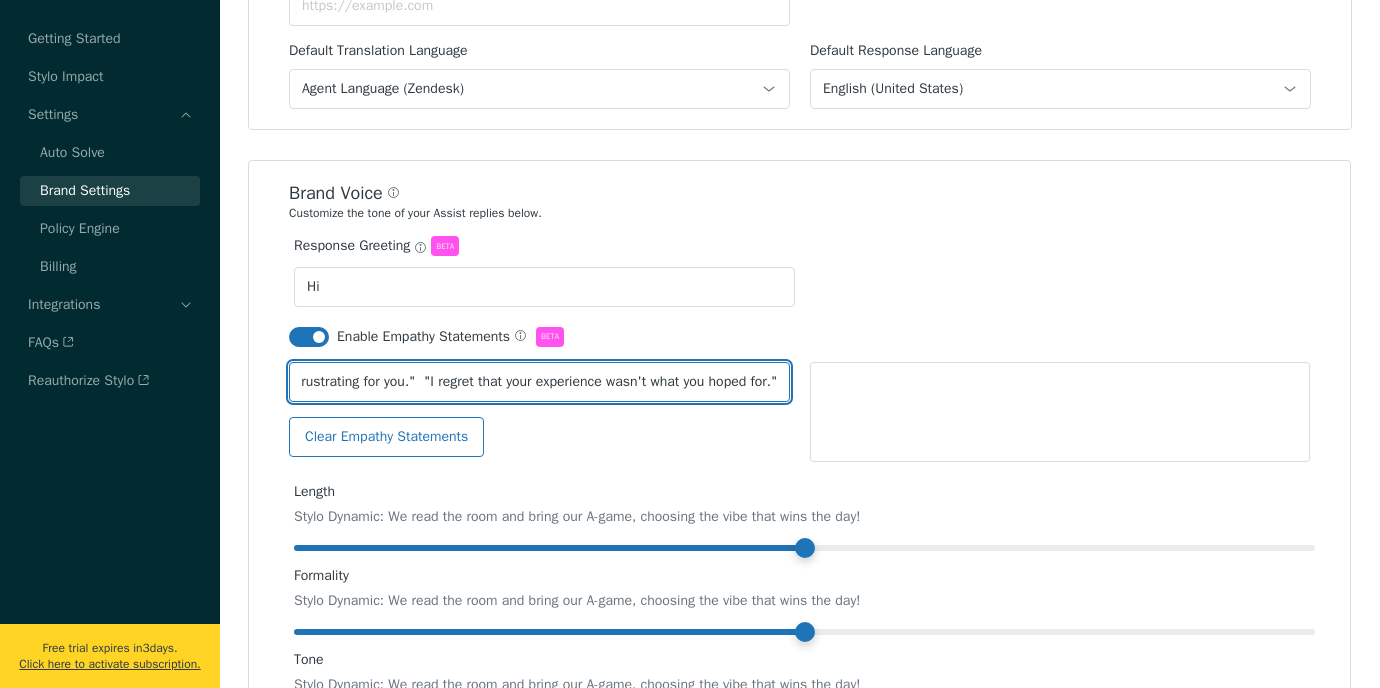 drag, startPoint x: 741, startPoint y: 387, endPoint x: 1295, endPoint y: 443, distance: 556.8231 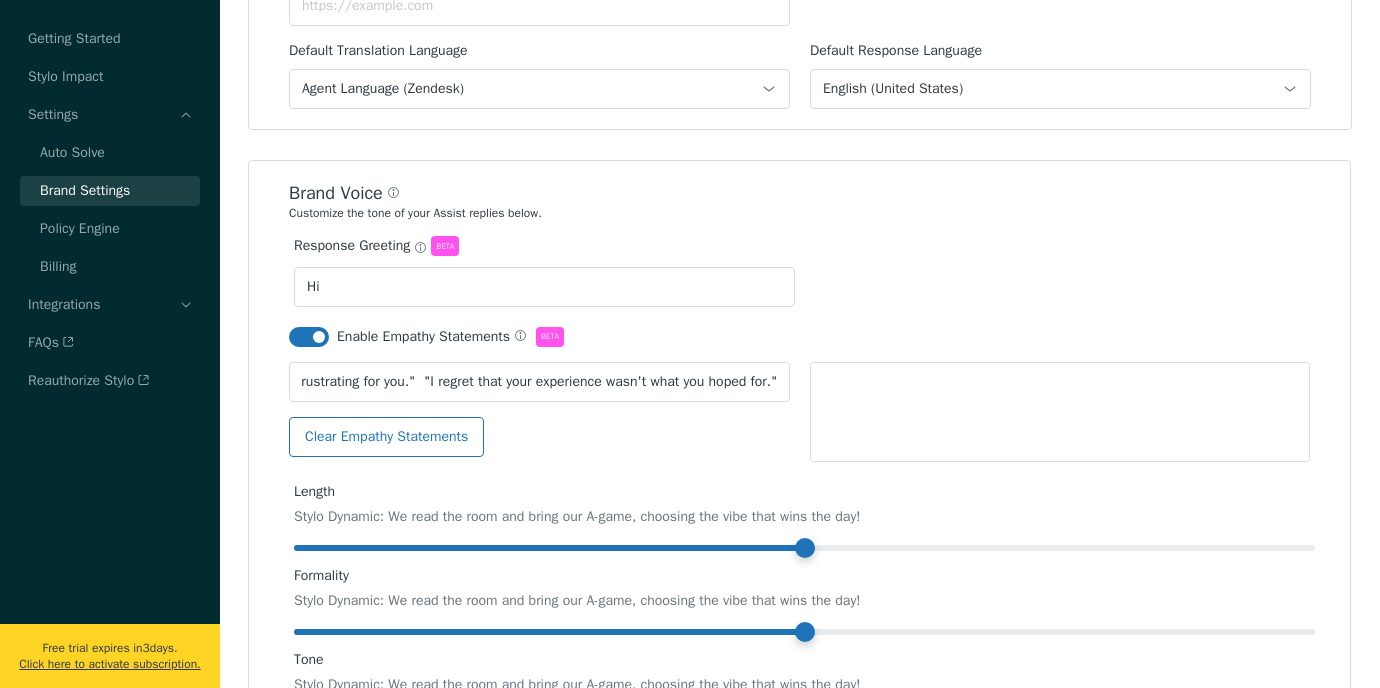 scroll, scrollTop: 0, scrollLeft: 0, axis: both 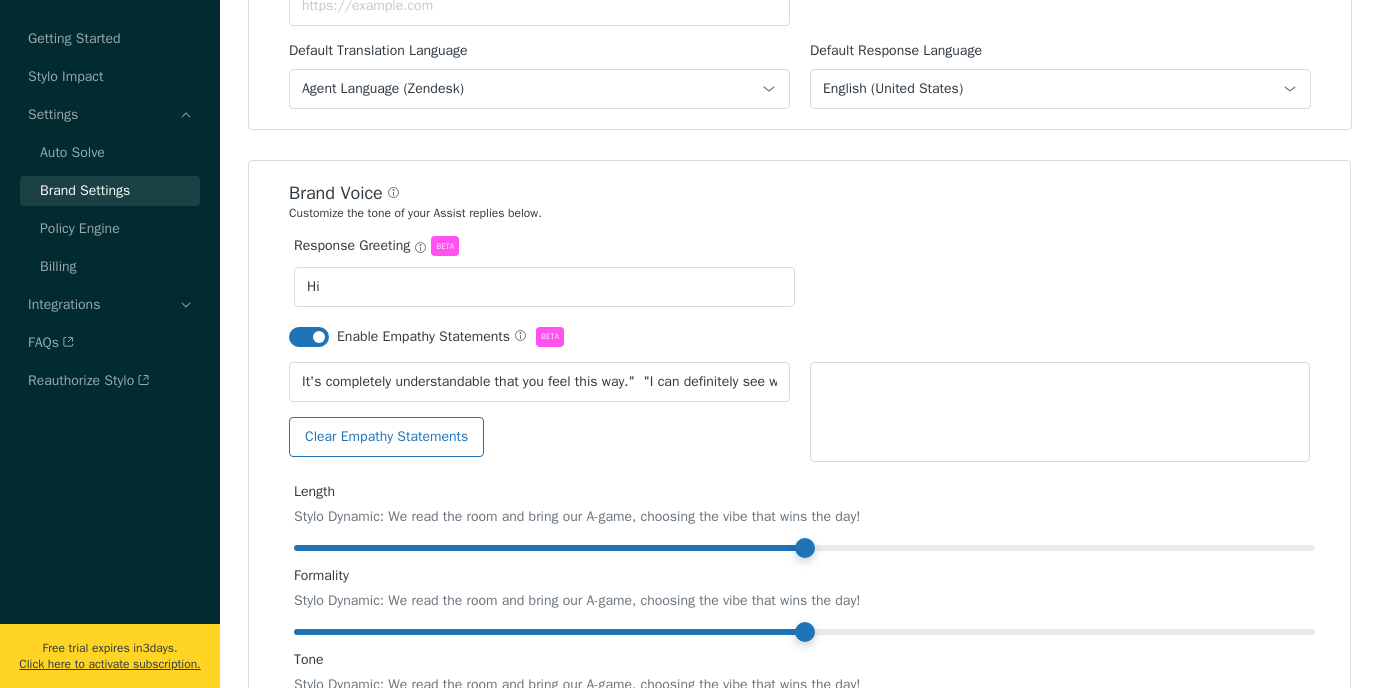 click at bounding box center (1060, 412) 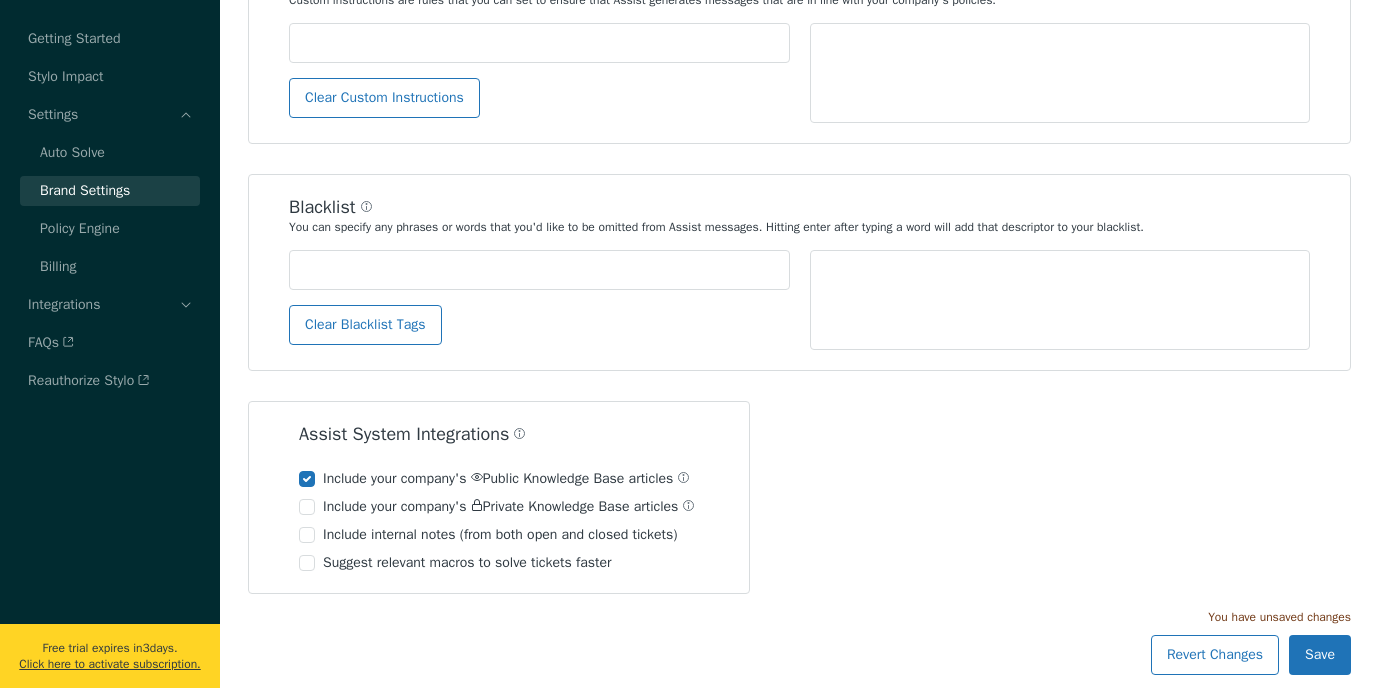 scroll, scrollTop: 1499, scrollLeft: 0, axis: vertical 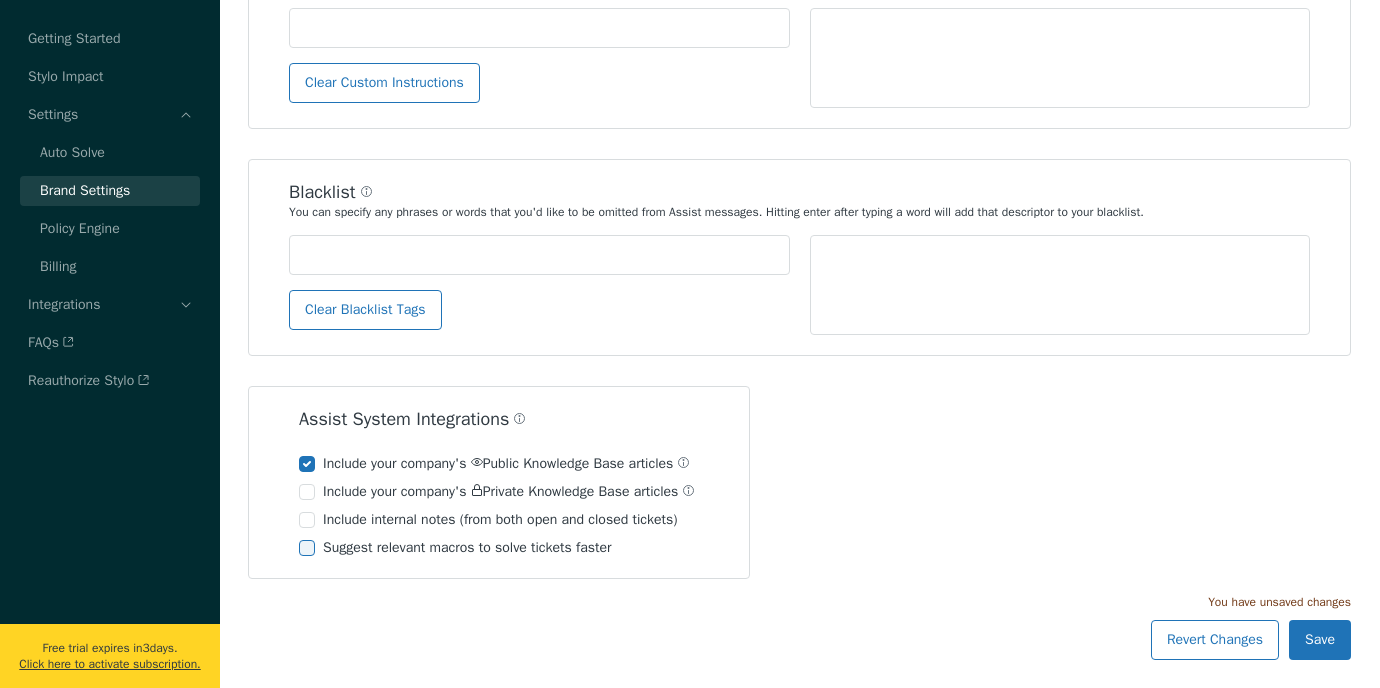 click on "Suggest relevant macros to solve tickets faster" at bounding box center [455, 548] 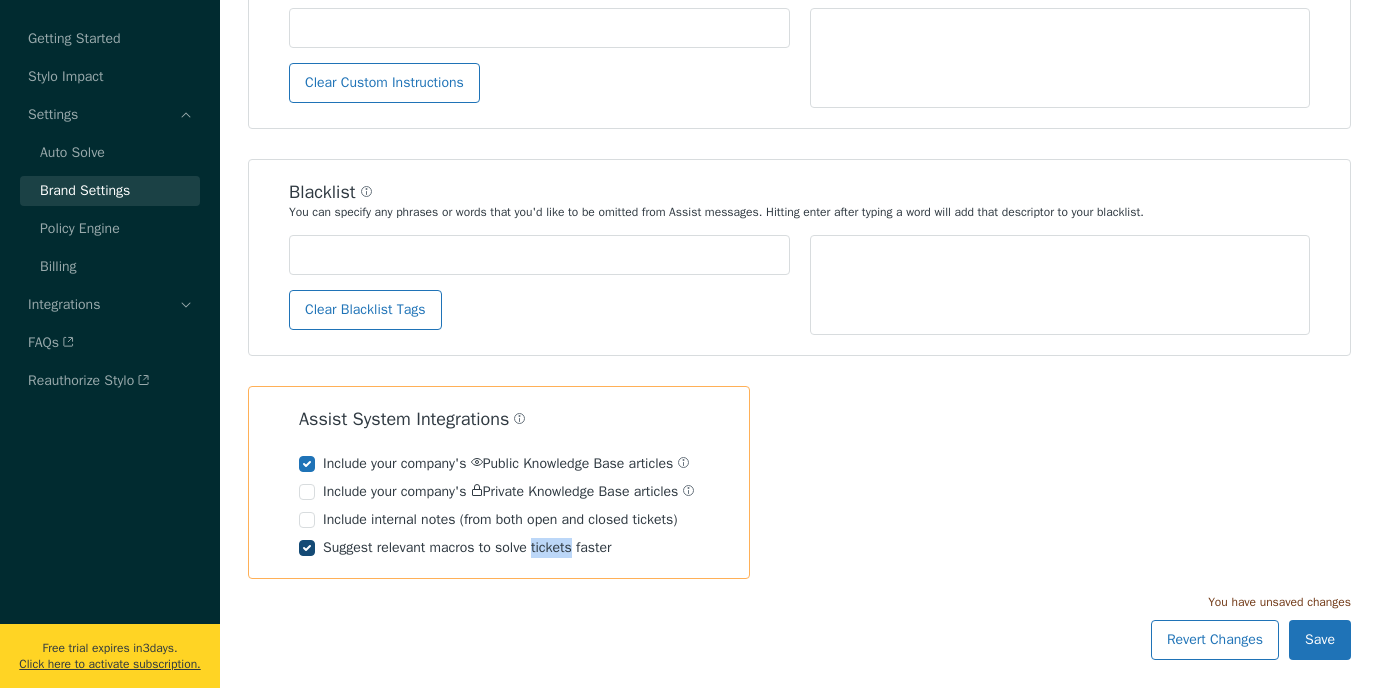 click on "Suggest relevant macros to solve tickets faster" at bounding box center (455, 548) 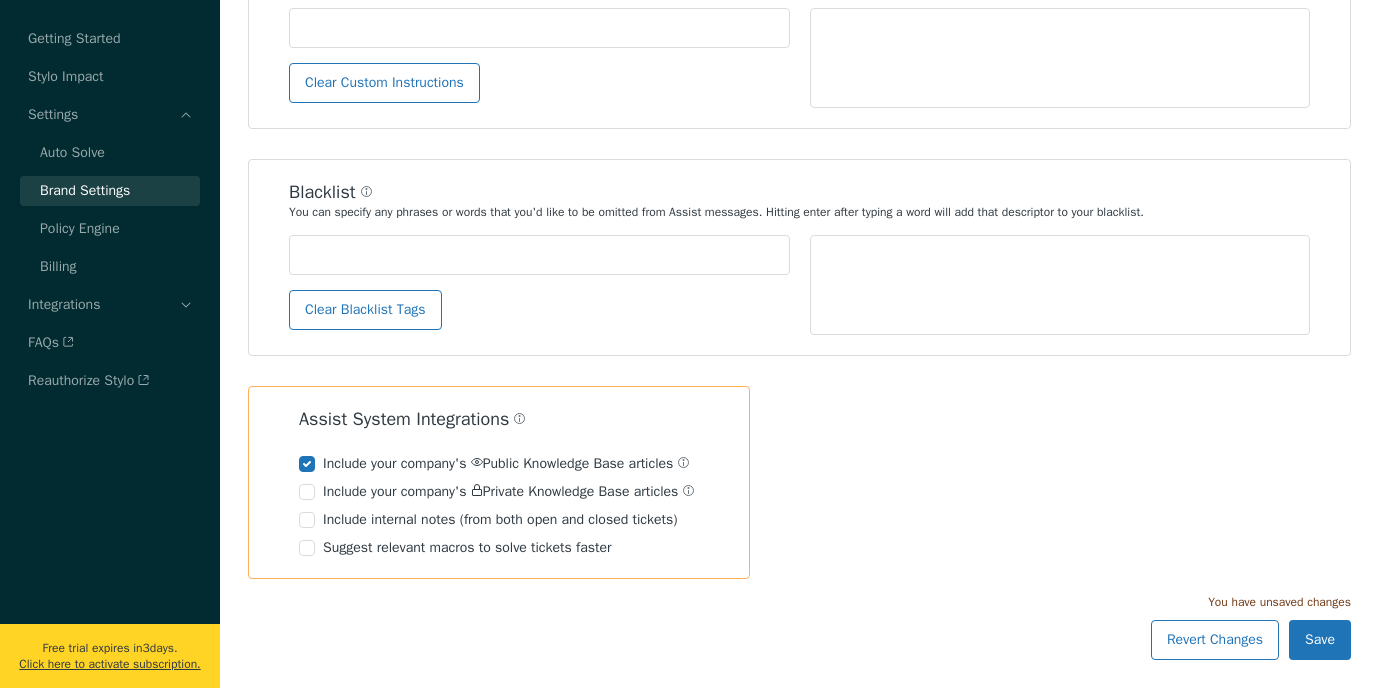 click on "Suggest relevant macros to solve tickets faster" at bounding box center [499, 548] 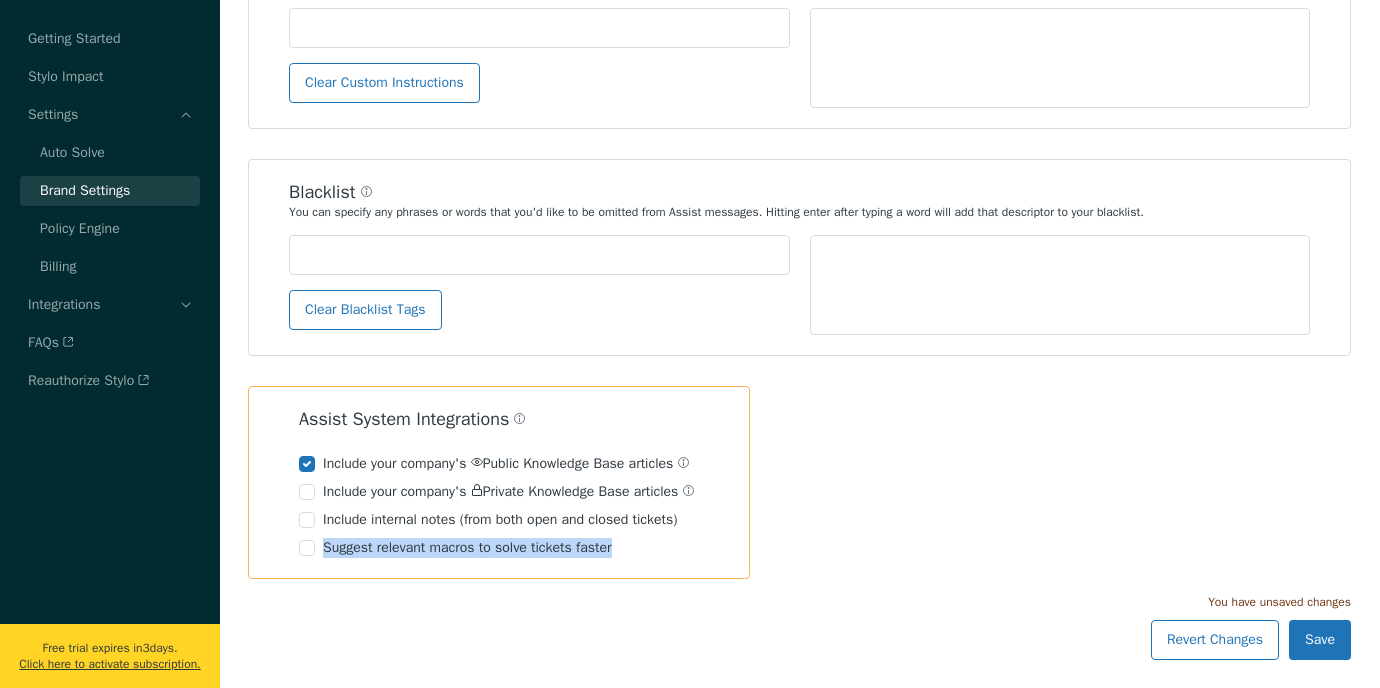drag, startPoint x: 643, startPoint y: 545, endPoint x: 327, endPoint y: 570, distance: 316.9874 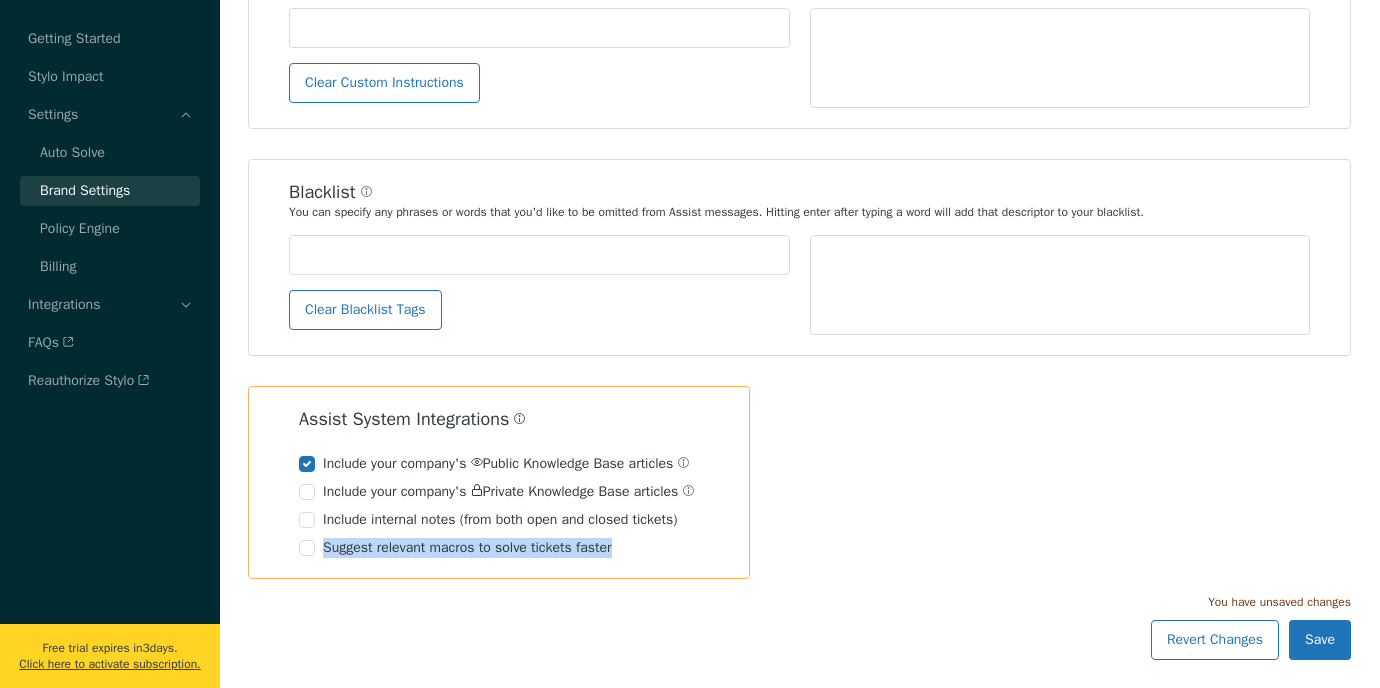 click at bounding box center (522, 420) 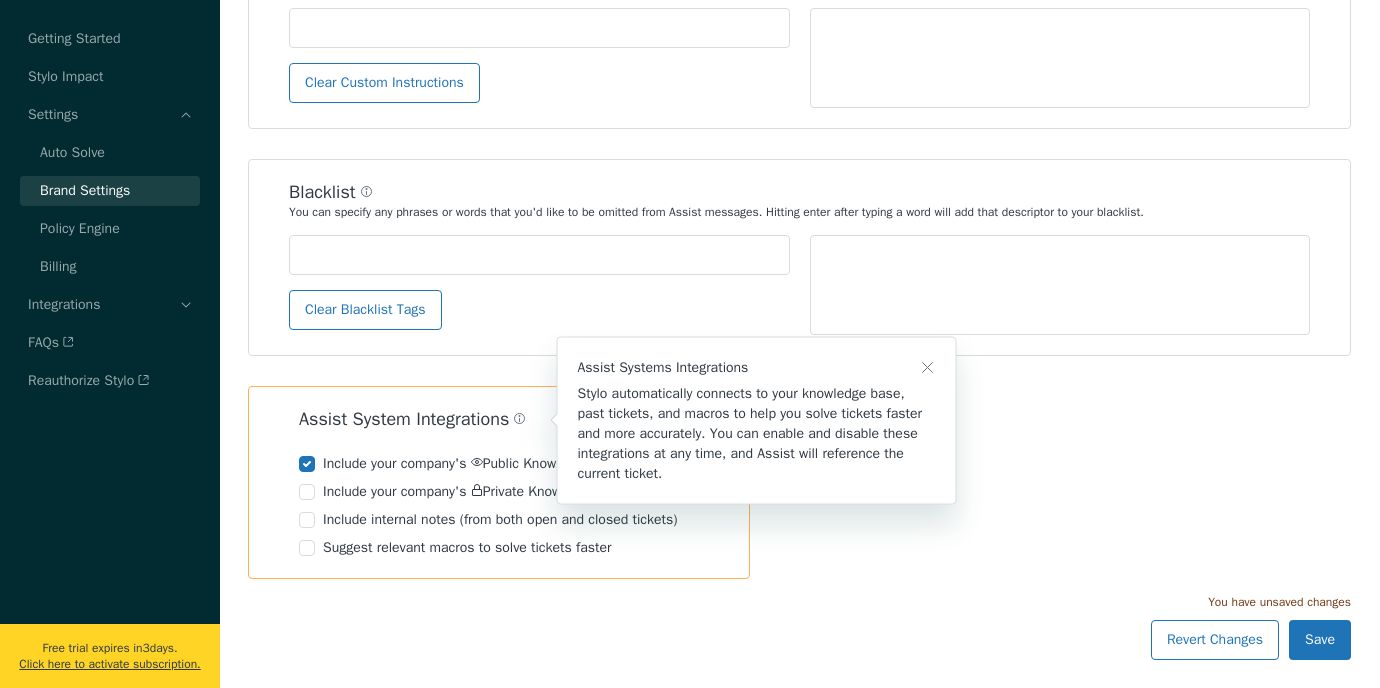 click on "Assist Systems Integrations Stylo automatically connects to your knowledge base, past tickets, and macros to help you solve tickets faster and more accurately. You can enable and disable these integrations at any time, and Assist will reference the current ticket." at bounding box center (690, 344) 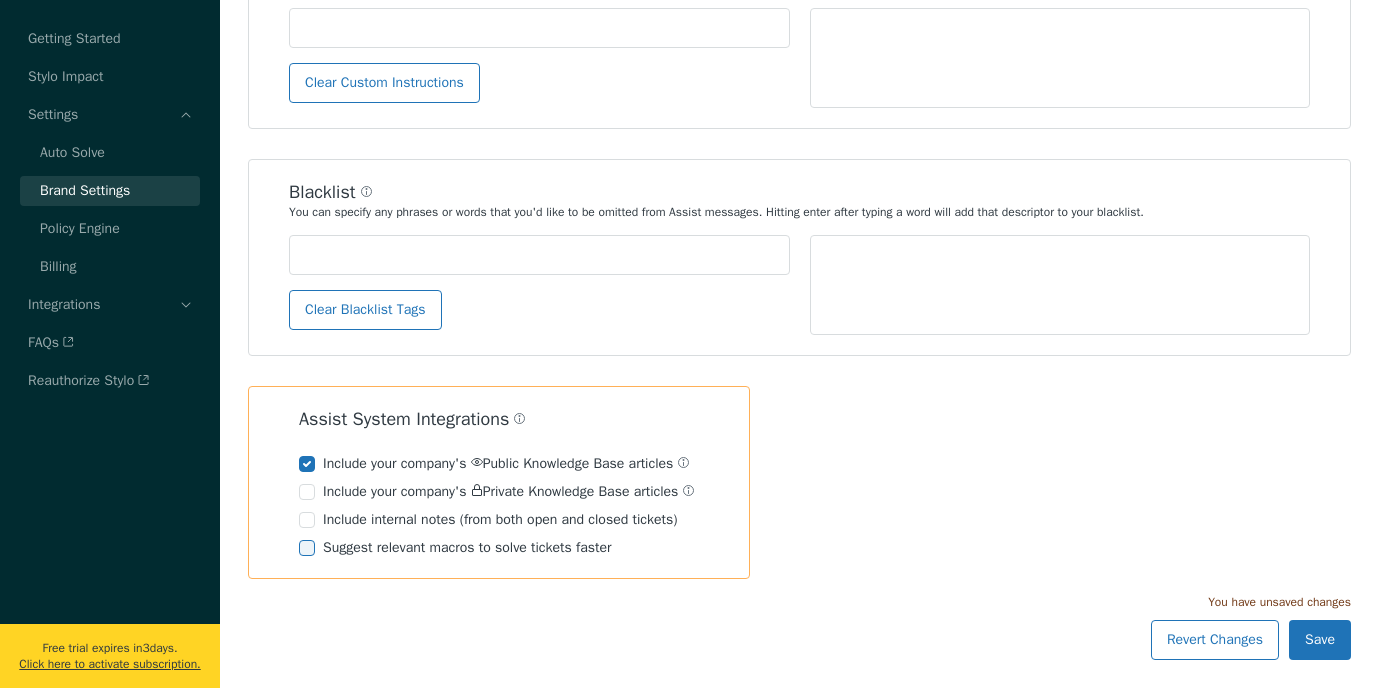 click on "Suggest relevant macros to solve tickets faster" at bounding box center (455, 548) 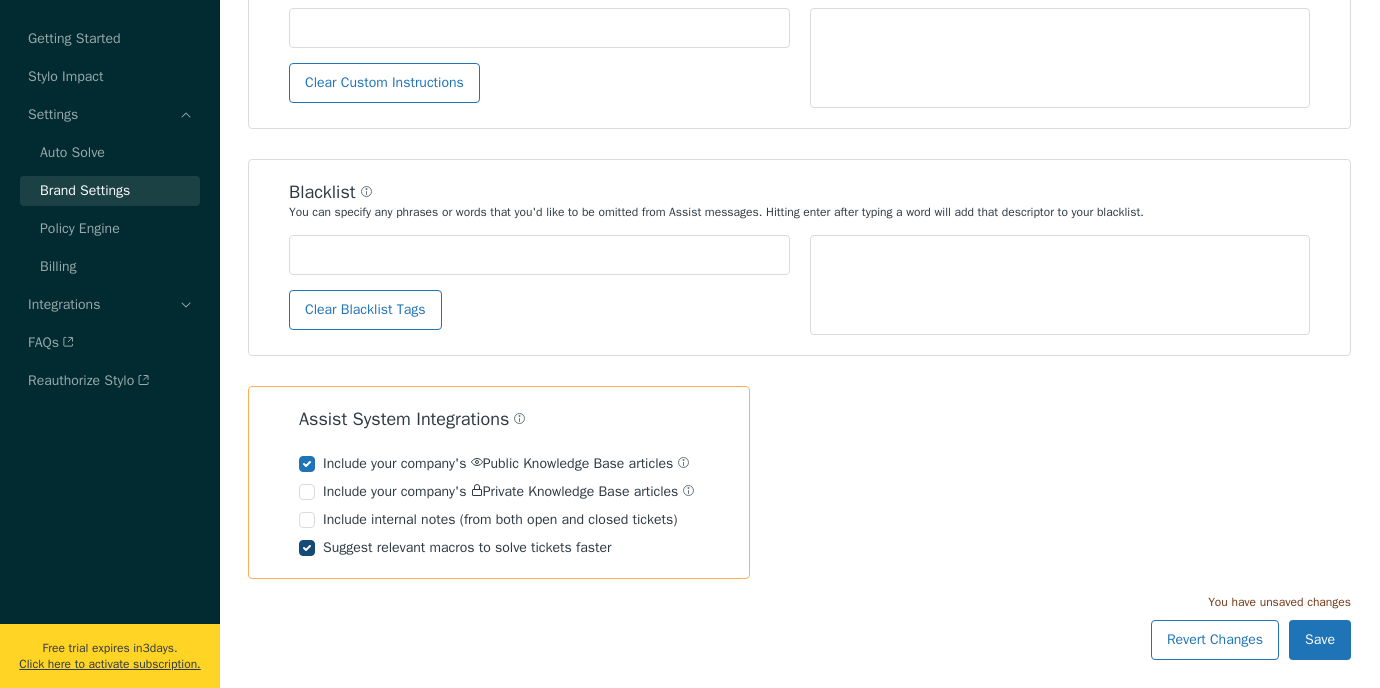 checkbox on "true" 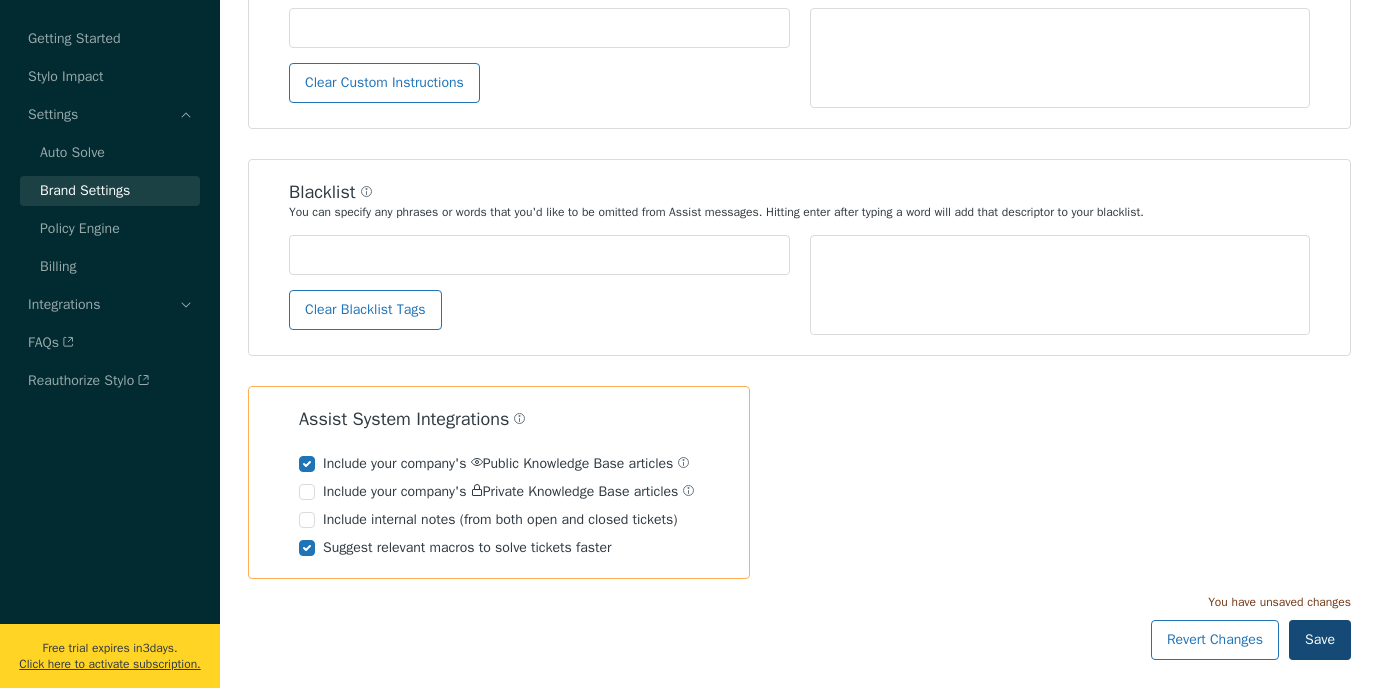 click on "Save" at bounding box center [1320, 640] 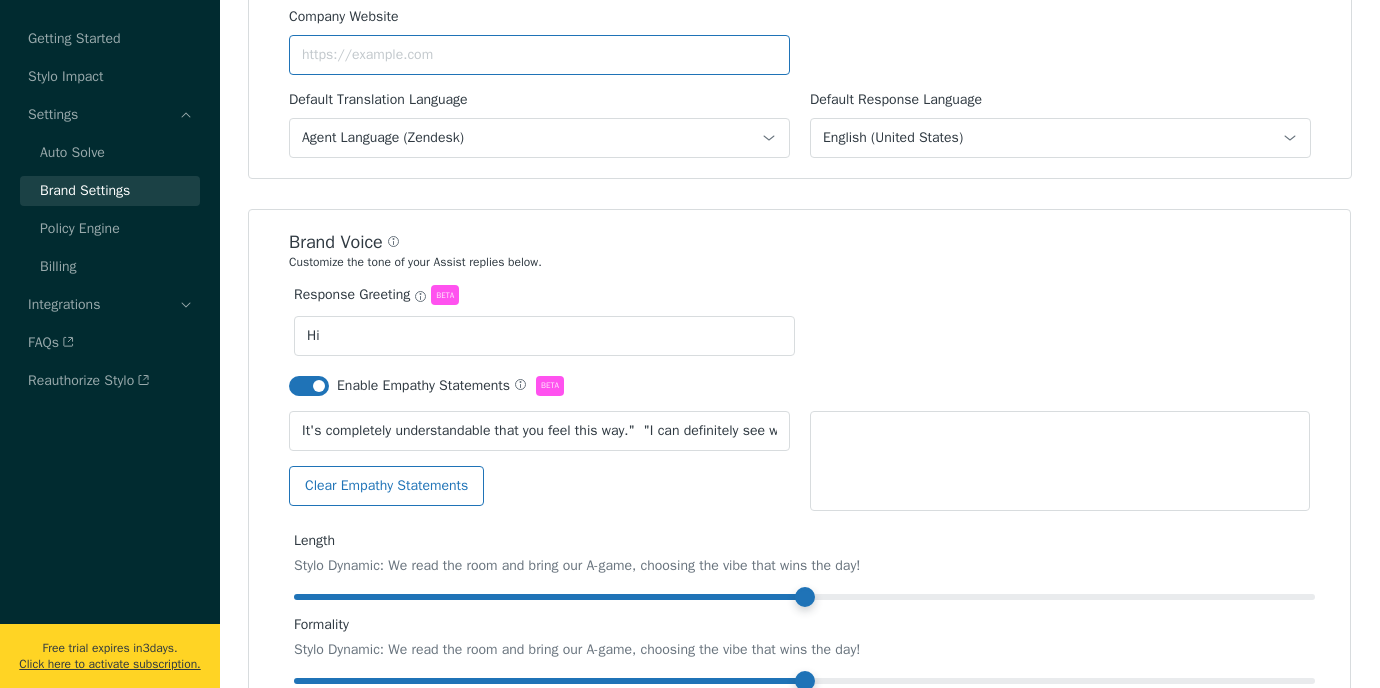 scroll, scrollTop: 390, scrollLeft: 0, axis: vertical 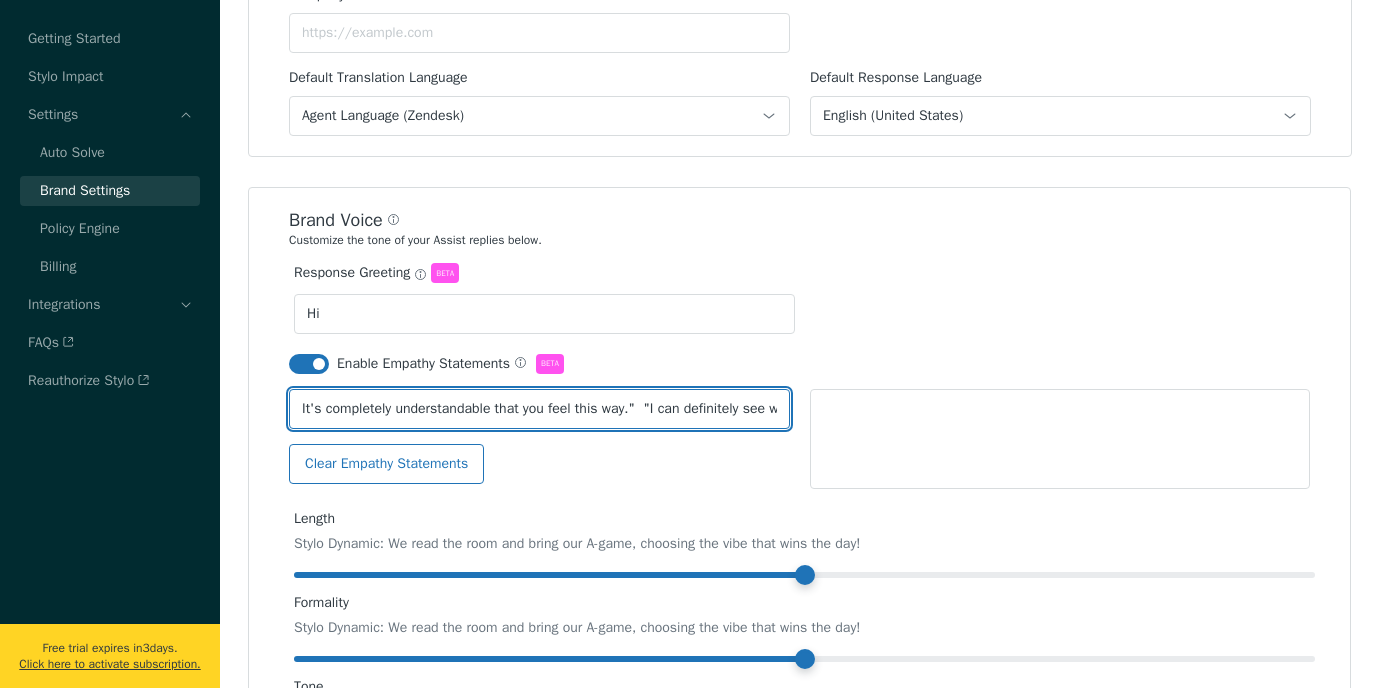 click on "It's completely understandable that you feel this way."  "I can definitely see why you're concerned."  "We apologize for any inconvenience this has caused."  "I'm sorry that this situation has been so frustrating for you."  "I regret that your experience wasn't what you hoped for."" at bounding box center (539, 409) 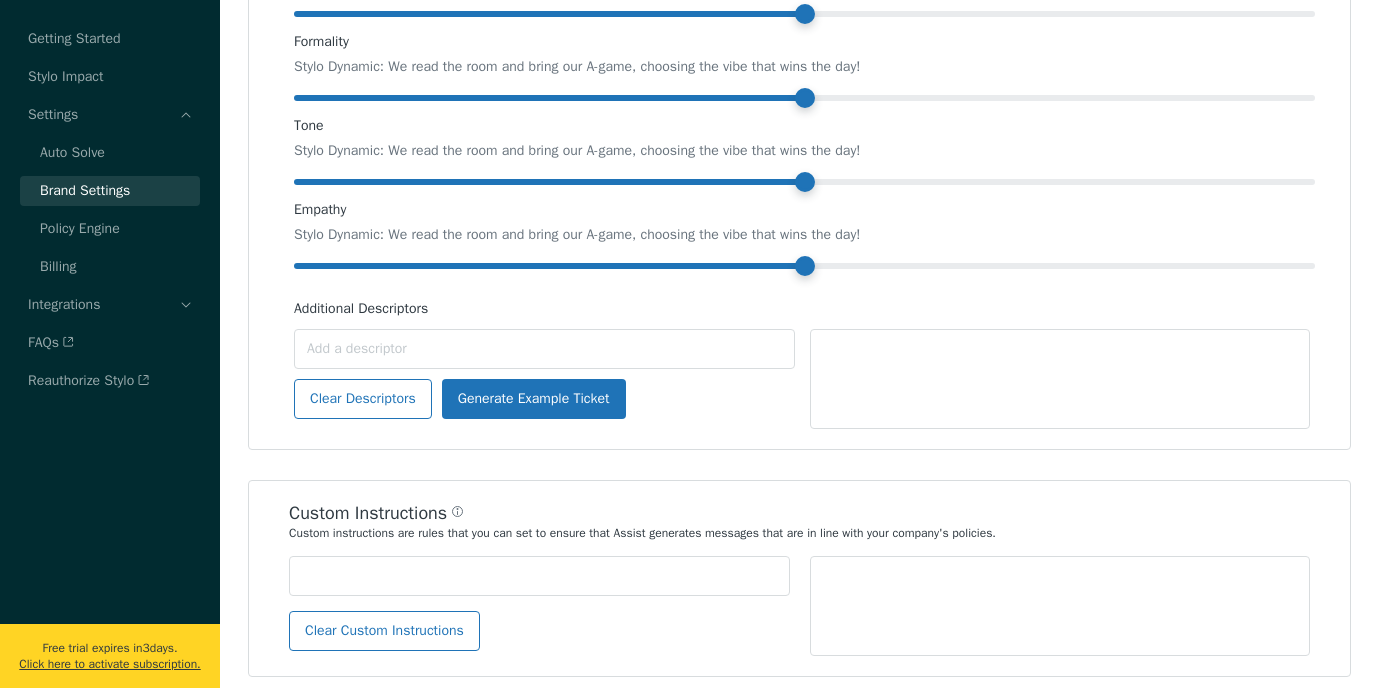 scroll, scrollTop: 1499, scrollLeft: 0, axis: vertical 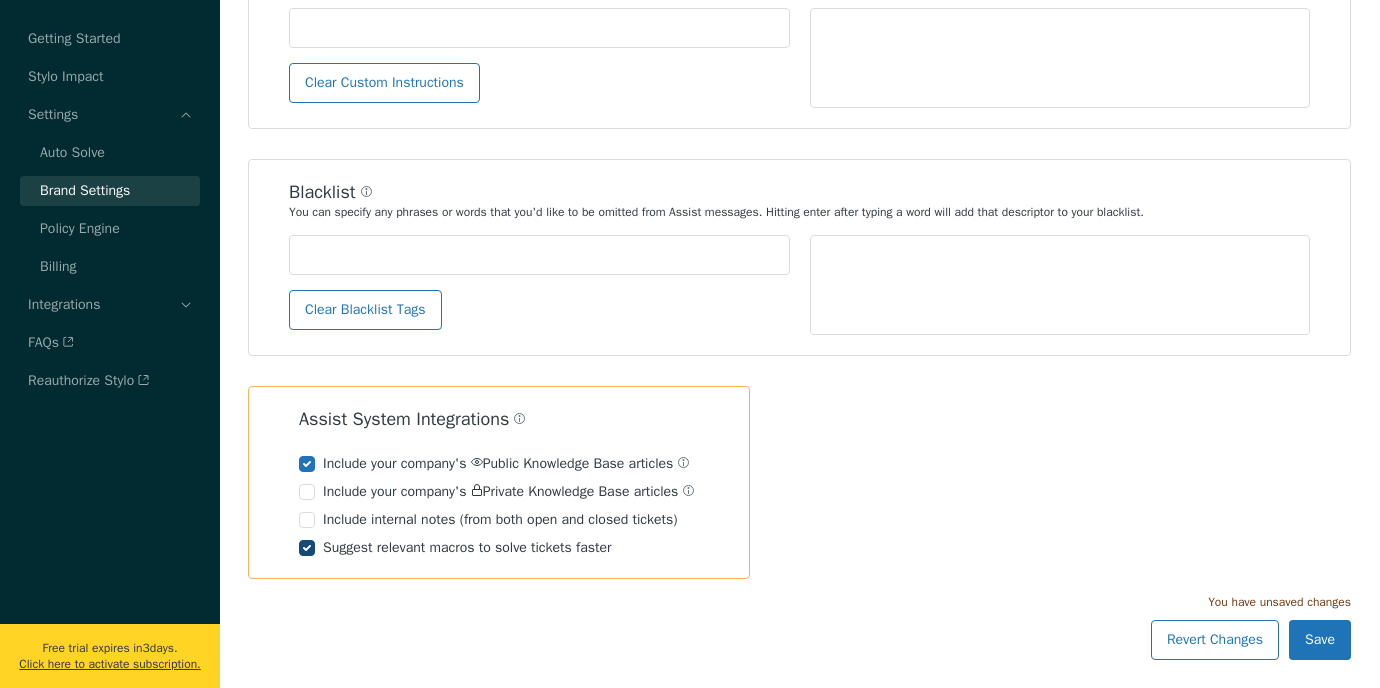 type 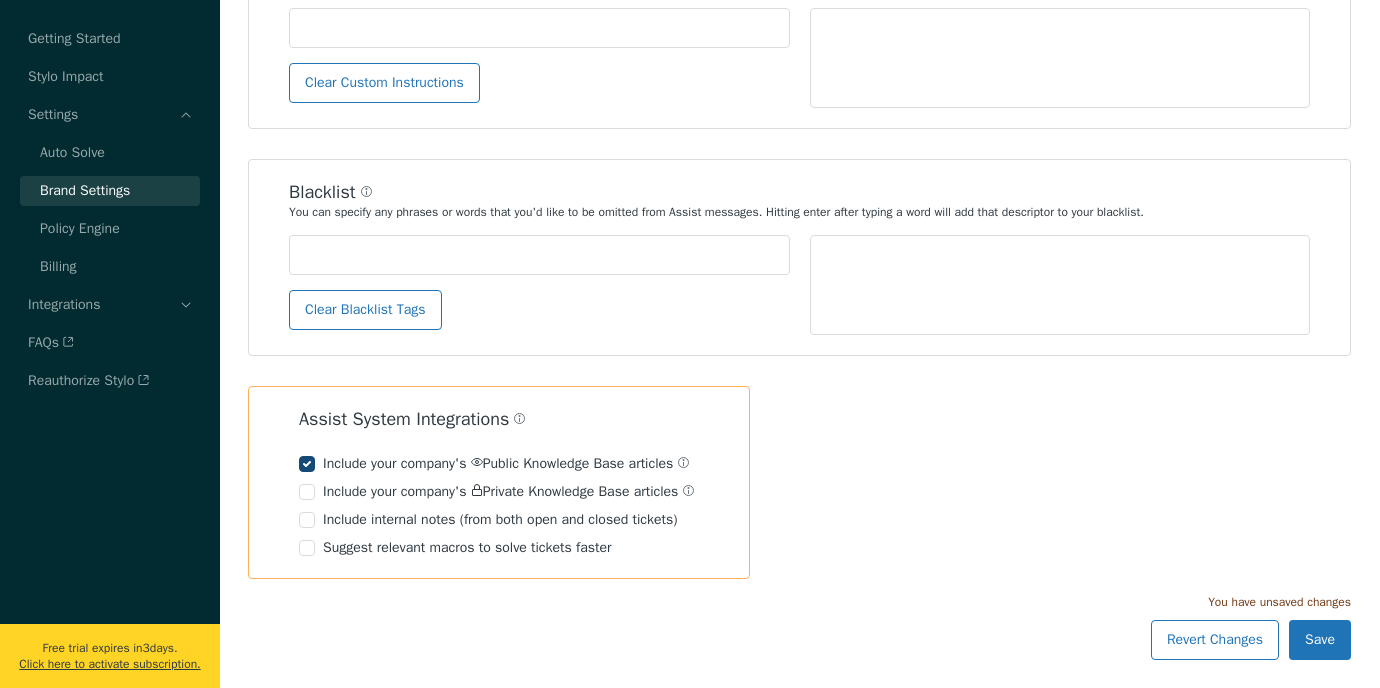 click on "Include your company's    Public   Knowledge Base articles" at bounding box center (496, 464) 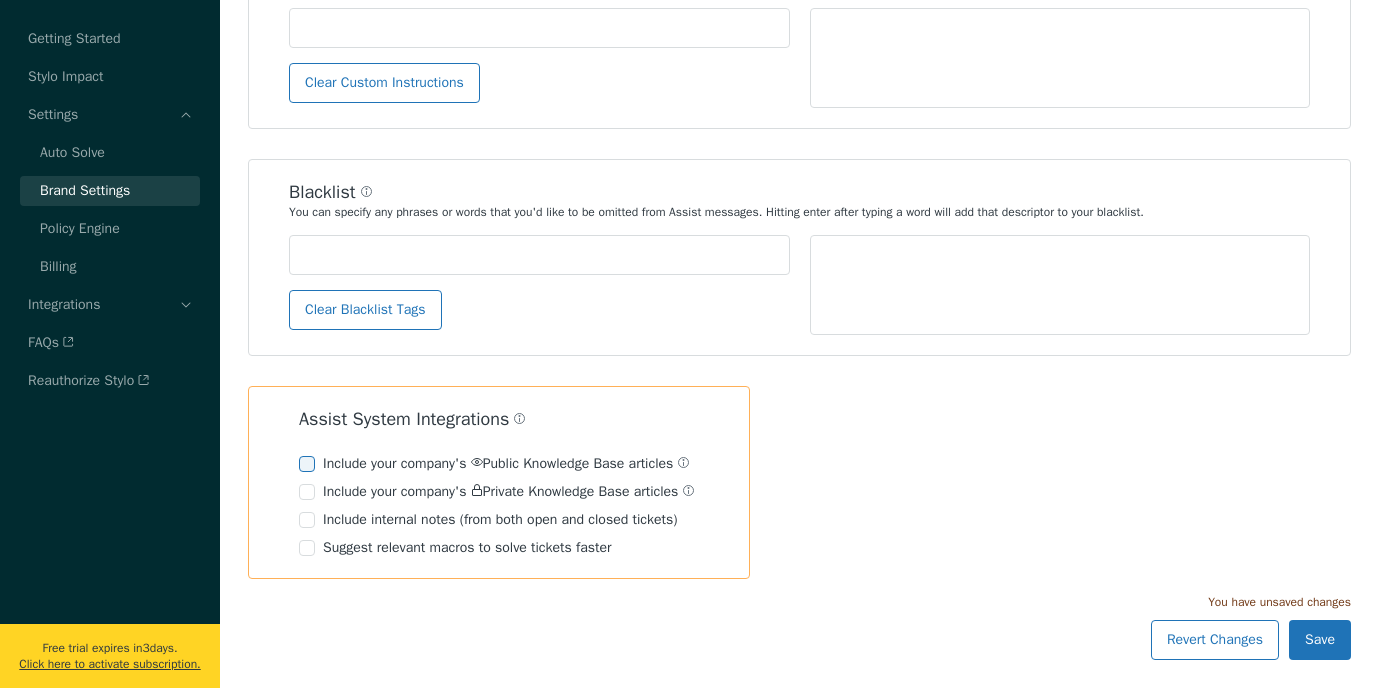 checkbox on "false" 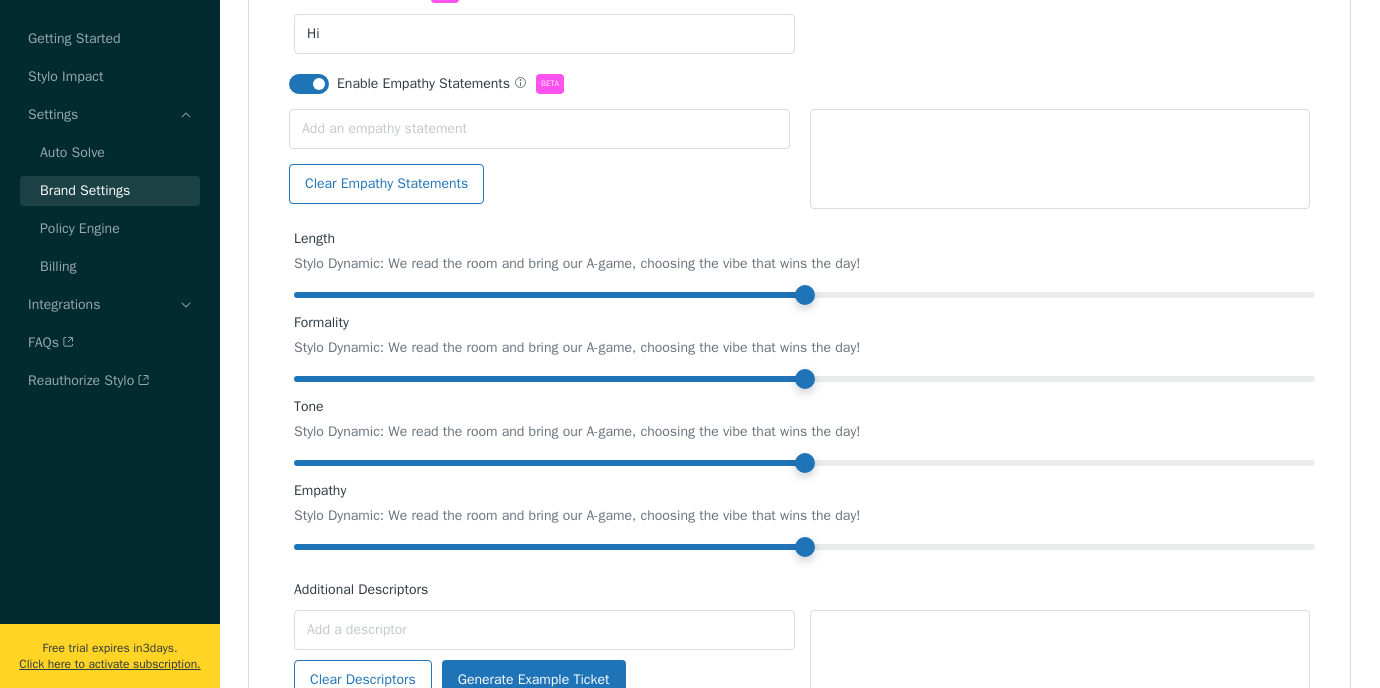 scroll, scrollTop: 0, scrollLeft: 0, axis: both 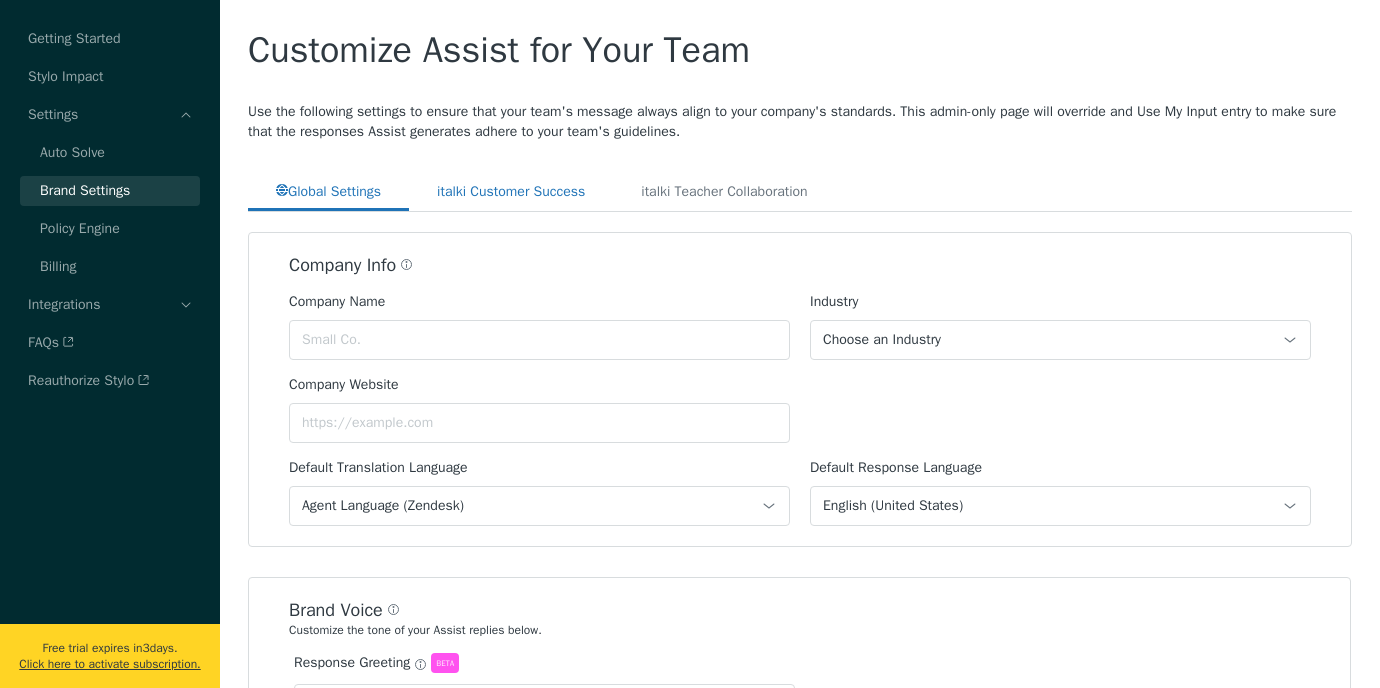 click on "italki Customer Success" at bounding box center (511, 191) 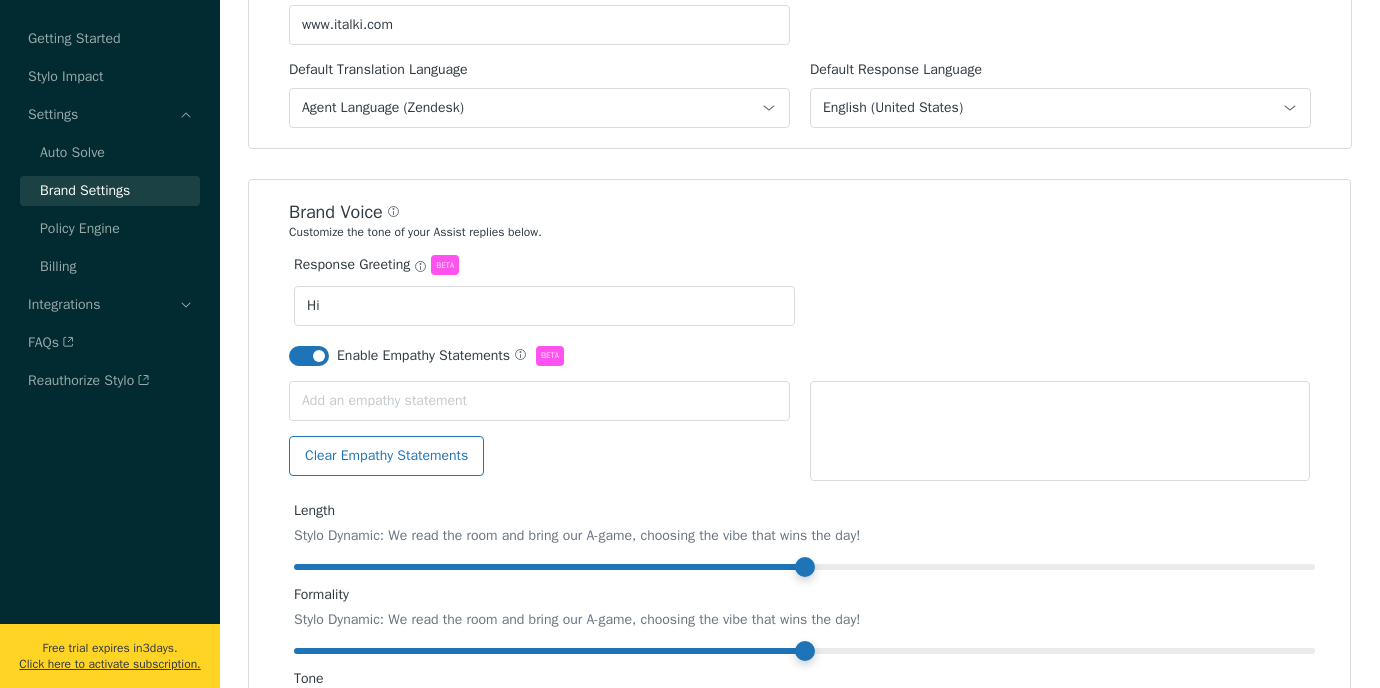 scroll, scrollTop: 465, scrollLeft: 0, axis: vertical 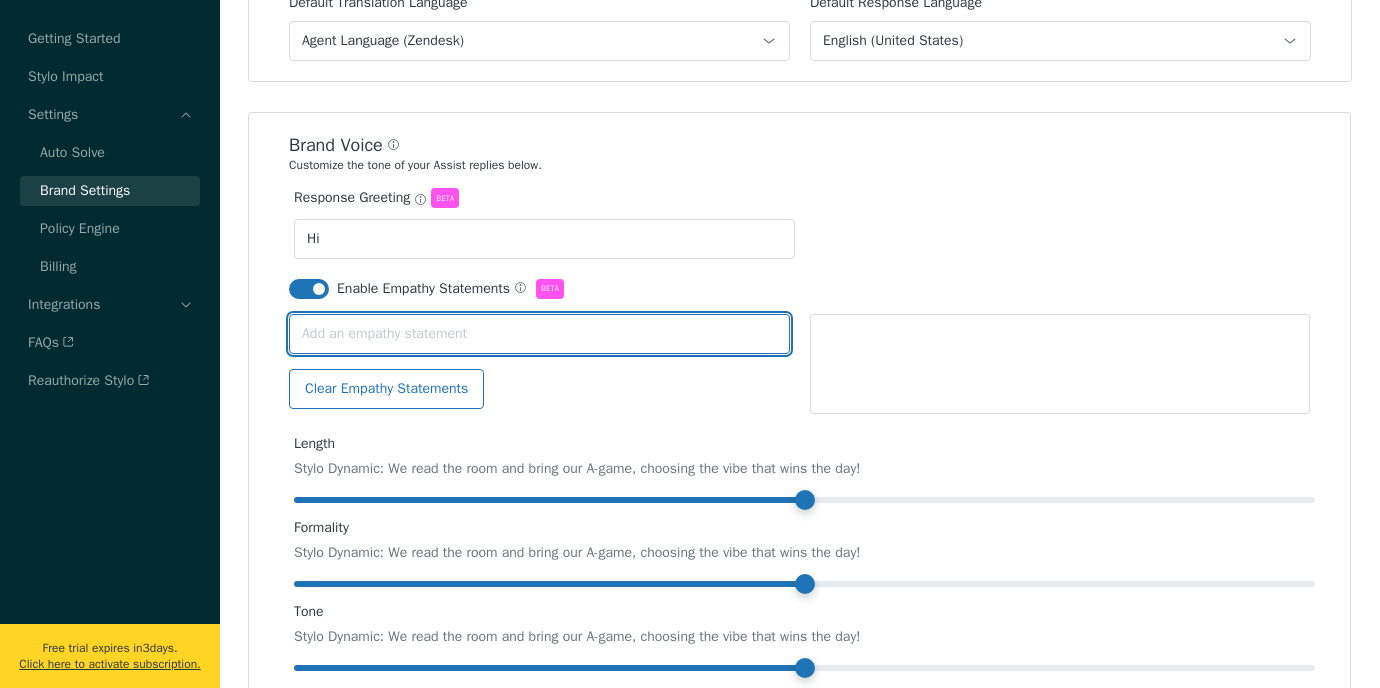 click at bounding box center [539, 334] 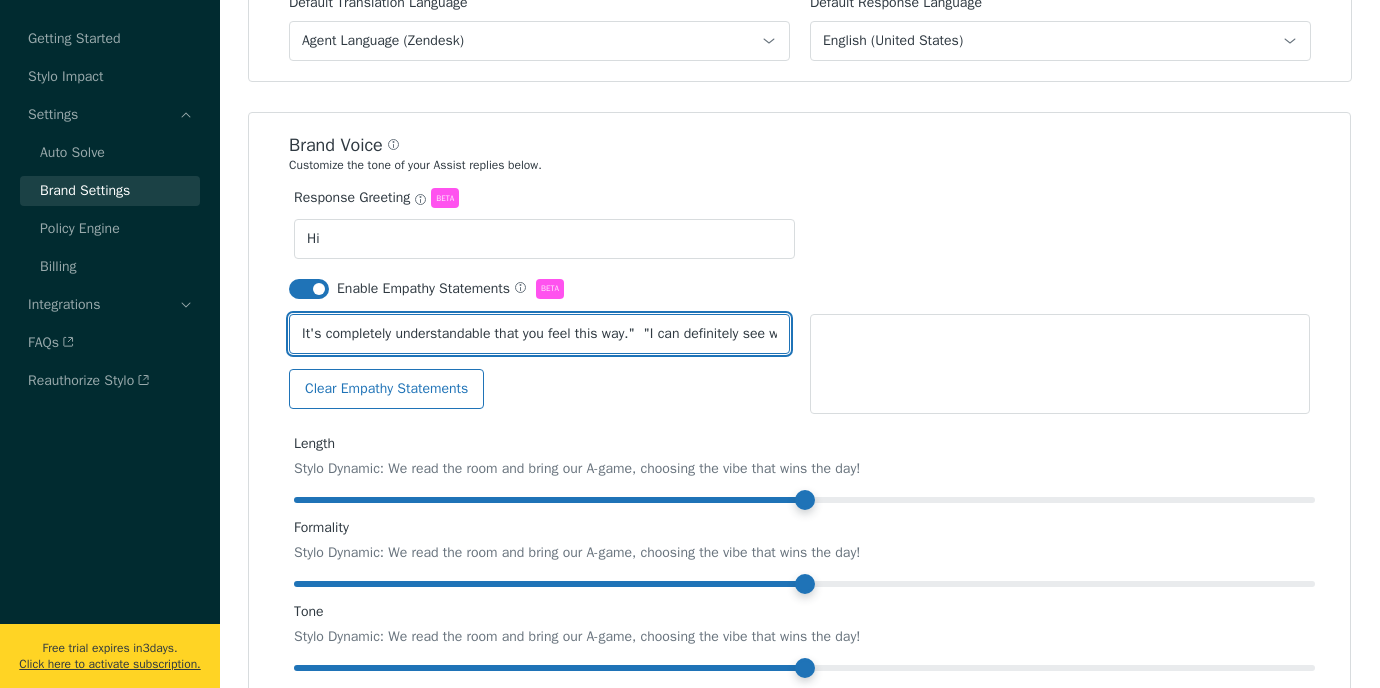 scroll, scrollTop: 0, scrollLeft: 1318, axis: horizontal 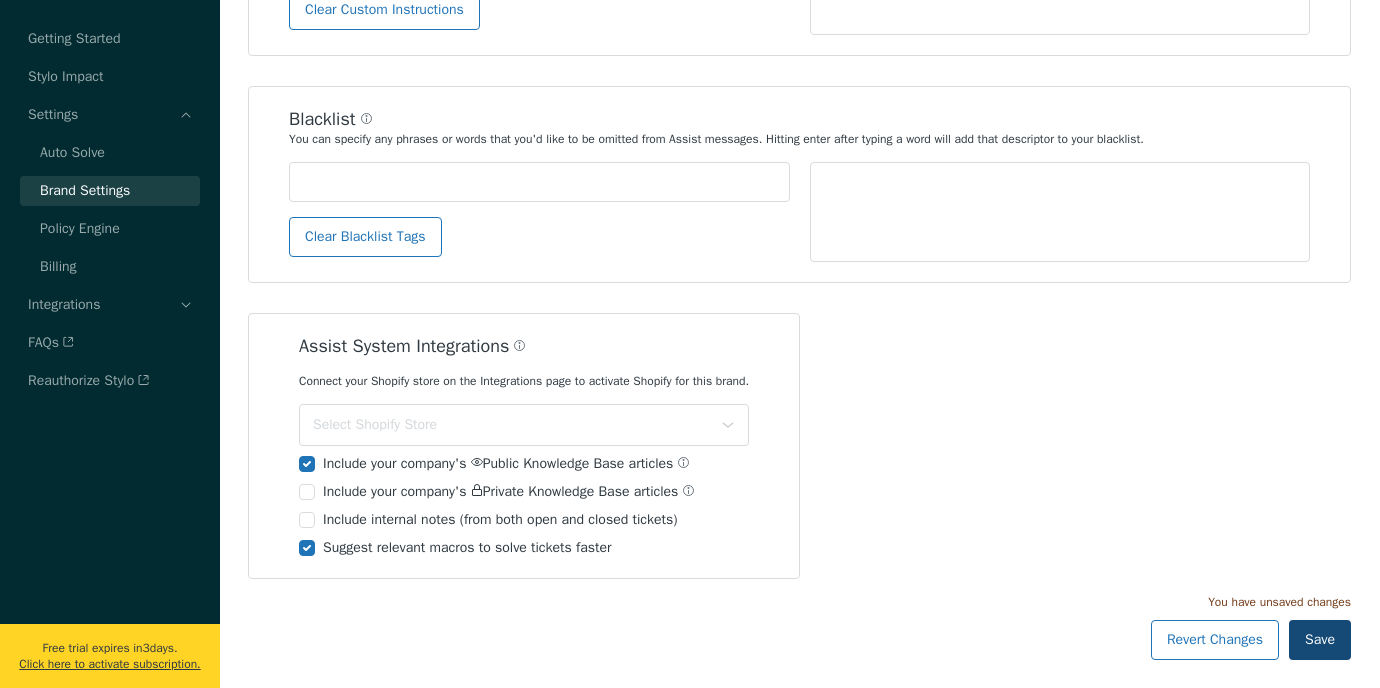 type on "It's completely understandable that you feel this way."  "I can definitely see why you're concerned."  "We apologize for any inconvenience this has caused."  "I'm sorry that this situation has been so frustrating for you."  "I regret that your experience wasn't what you hoped for."" 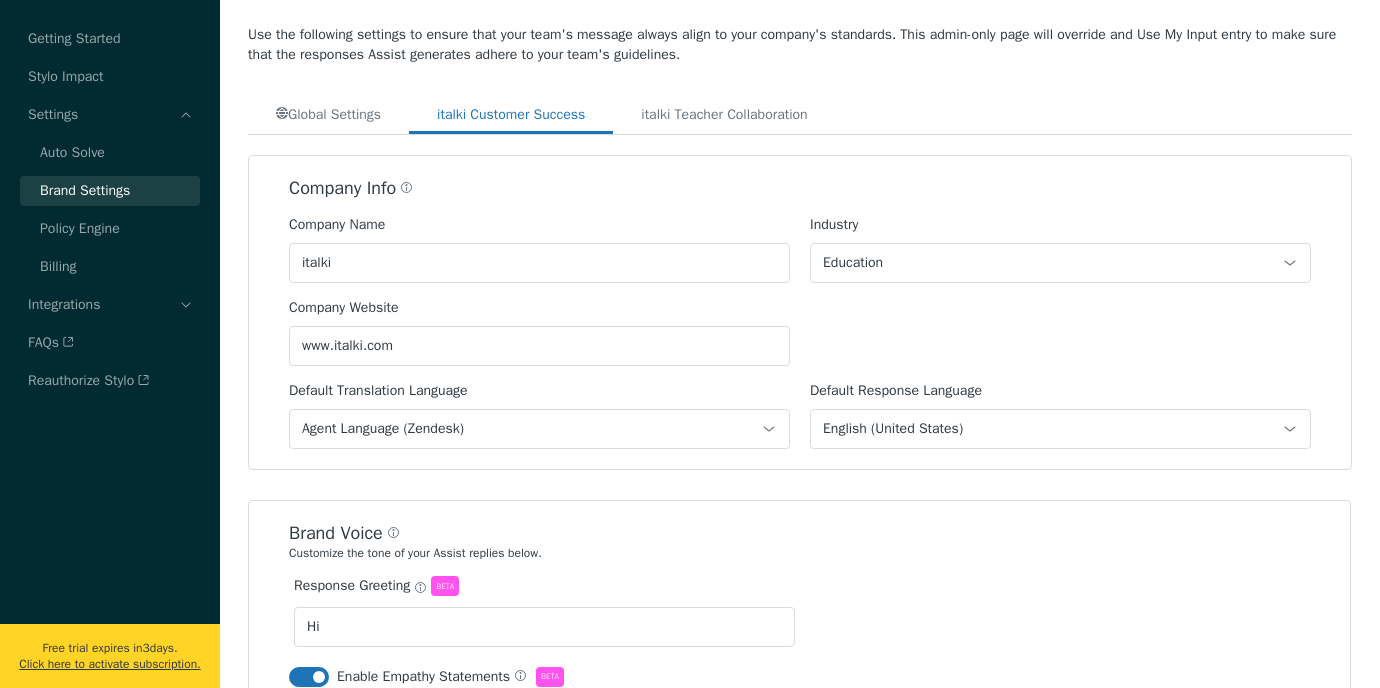 scroll, scrollTop: 0, scrollLeft: 0, axis: both 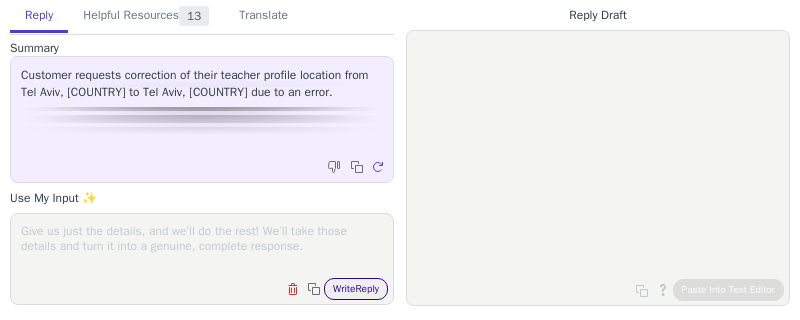 click on "Write  Reply" at bounding box center [356, 289] 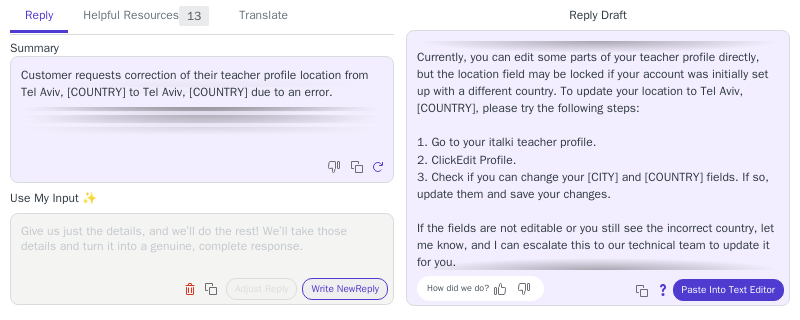 scroll, scrollTop: 148, scrollLeft: 0, axis: vertical 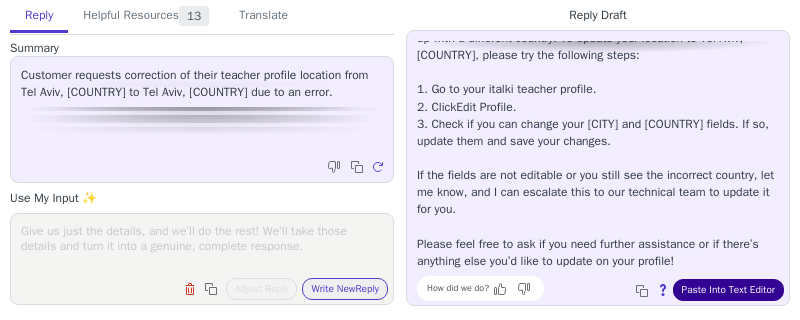 click on "Paste Into Text Editor" at bounding box center [728, 290] 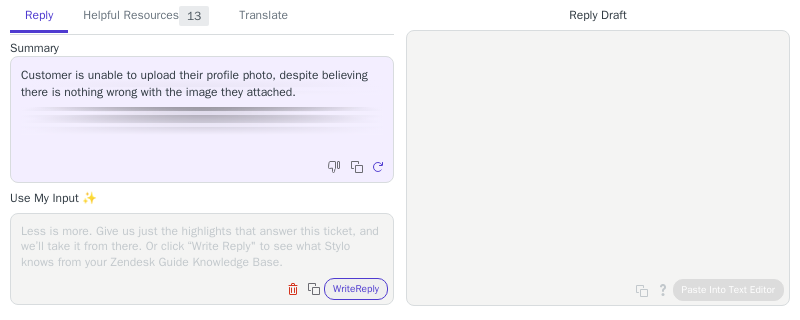 scroll, scrollTop: 0, scrollLeft: 0, axis: both 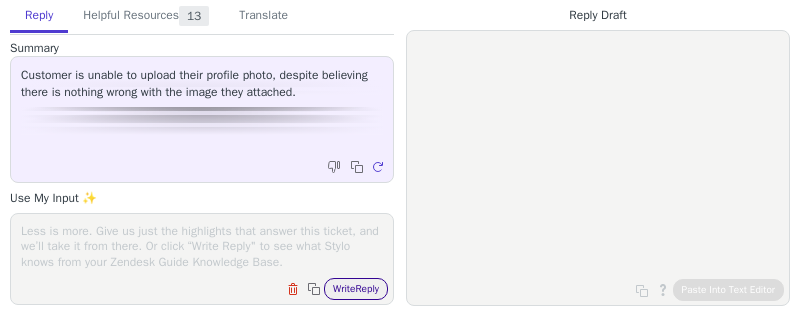 click on "Write  Reply" at bounding box center (356, 289) 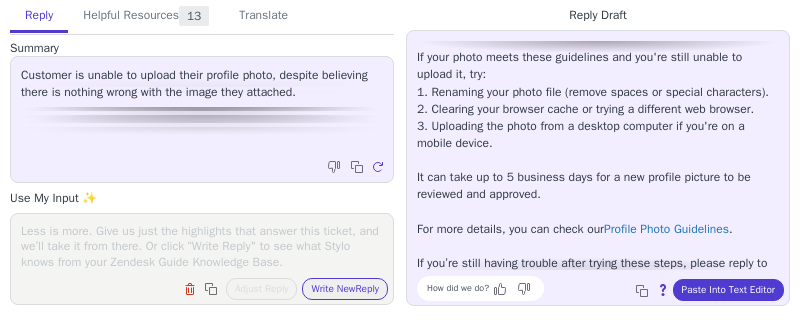 scroll, scrollTop: 319, scrollLeft: 0, axis: vertical 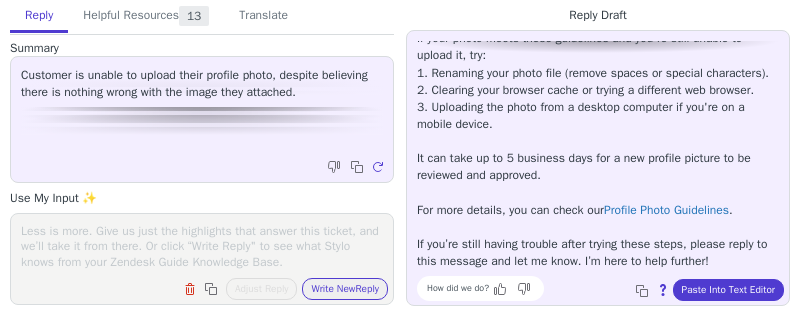 click on "Clear field Copy to clipboard Adjust Reply Use input to adjust reply draft Write New  Reply" at bounding box center [212, 287] 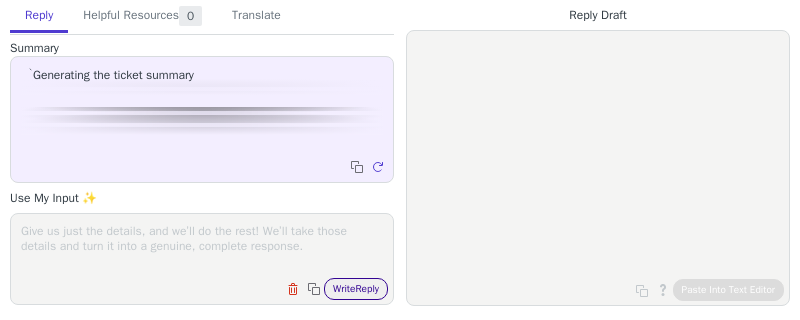 scroll, scrollTop: 0, scrollLeft: 0, axis: both 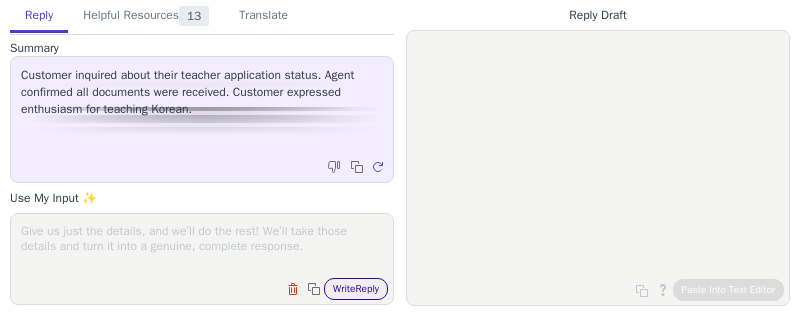 click on "Write  Reply" at bounding box center [356, 289] 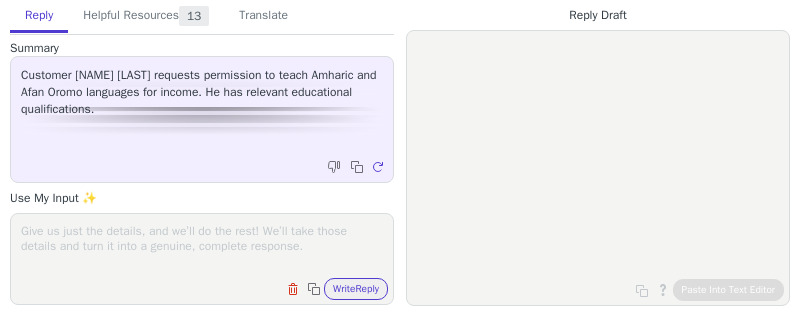 scroll, scrollTop: 0, scrollLeft: 0, axis: both 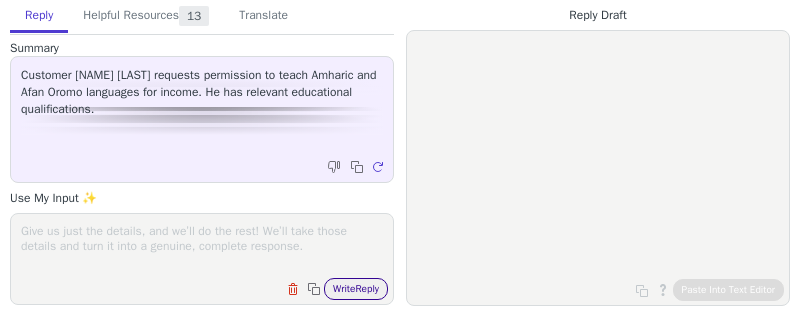 click on "Write  Reply" at bounding box center (356, 289) 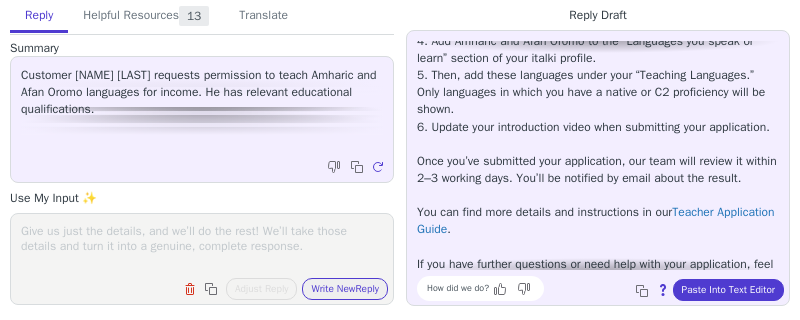 scroll, scrollTop: 336, scrollLeft: 0, axis: vertical 